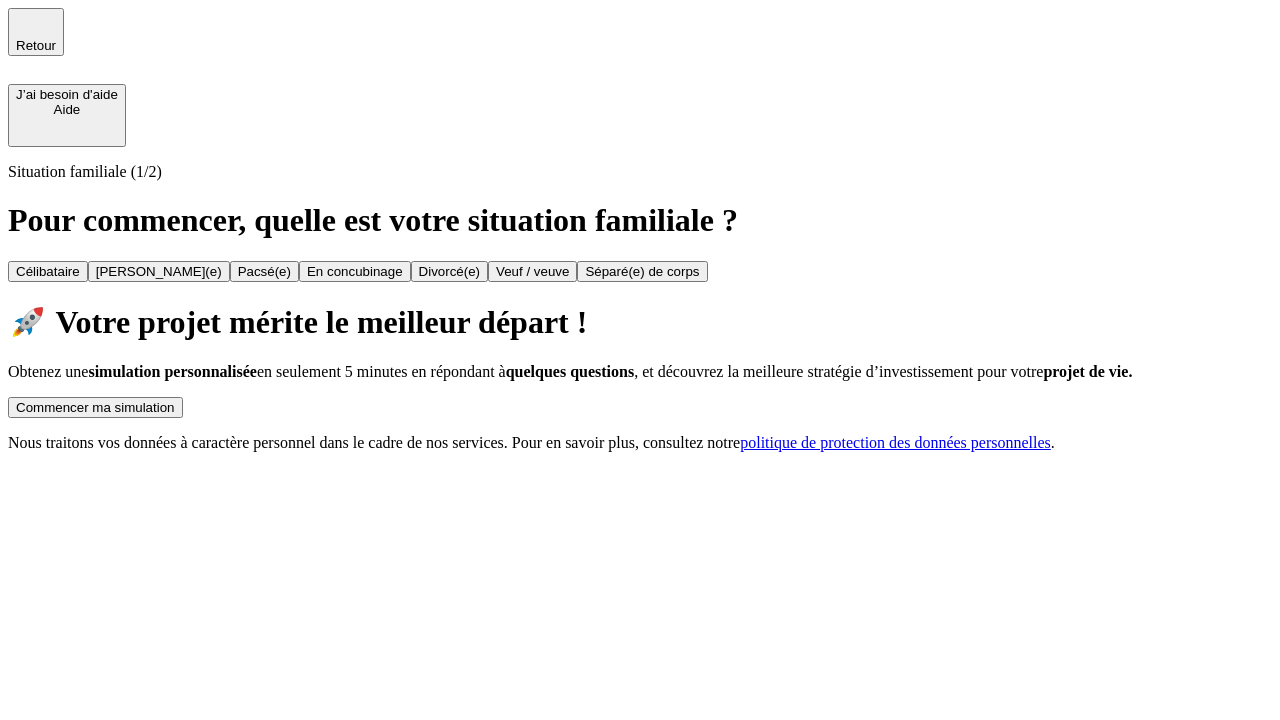 scroll, scrollTop: 0, scrollLeft: 0, axis: both 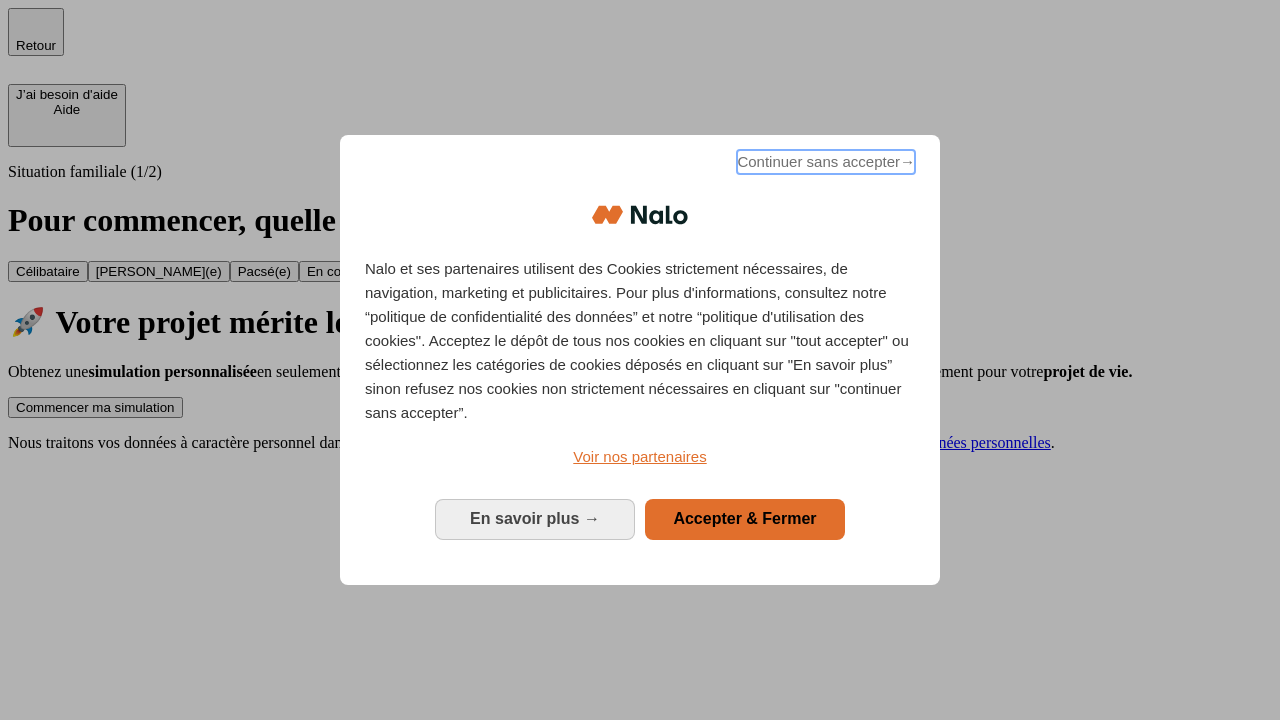 click on "Continuer sans accepter  →" at bounding box center [826, 162] 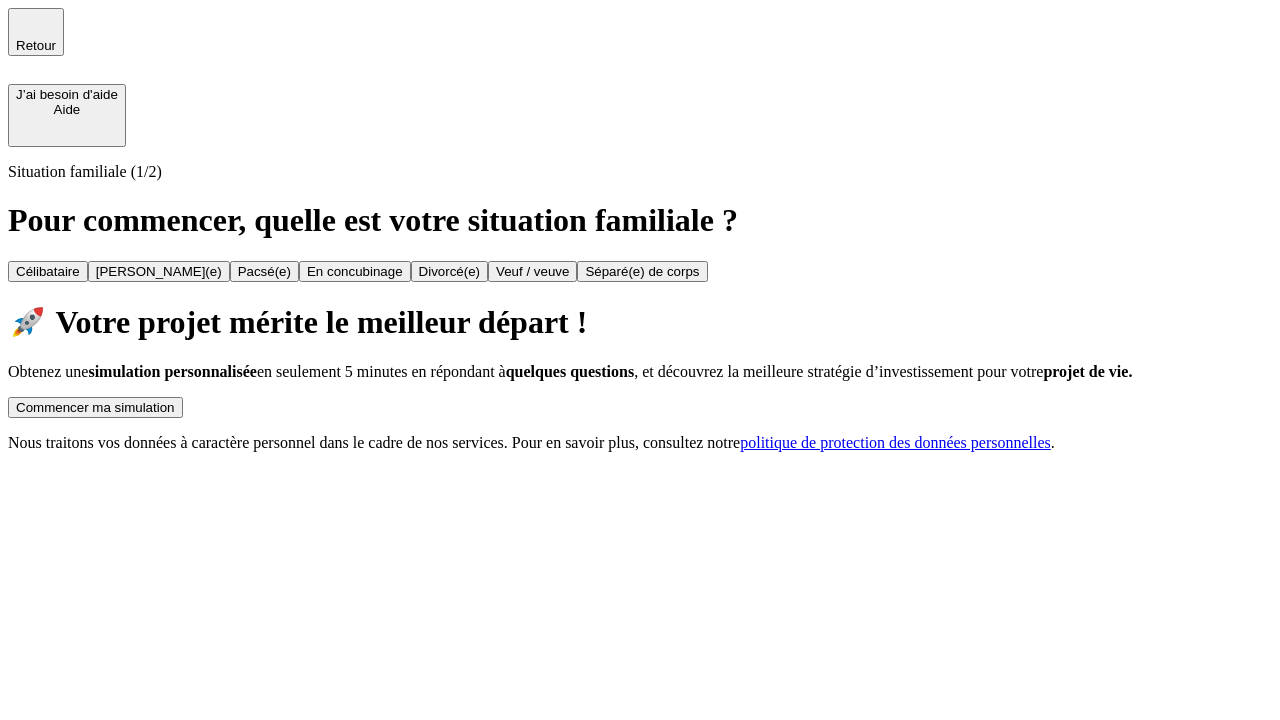 click on "Commencer ma simulation" at bounding box center (95, 407) 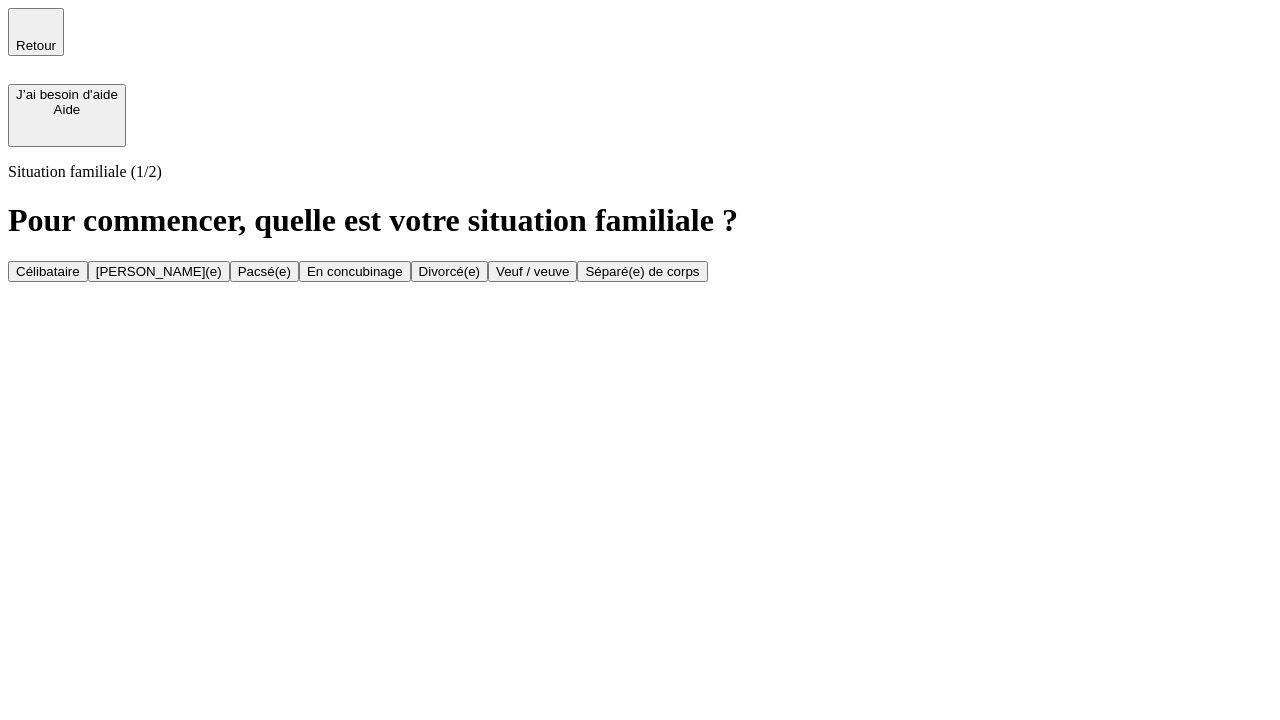 click on "Veuf / veuve" at bounding box center (532, 271) 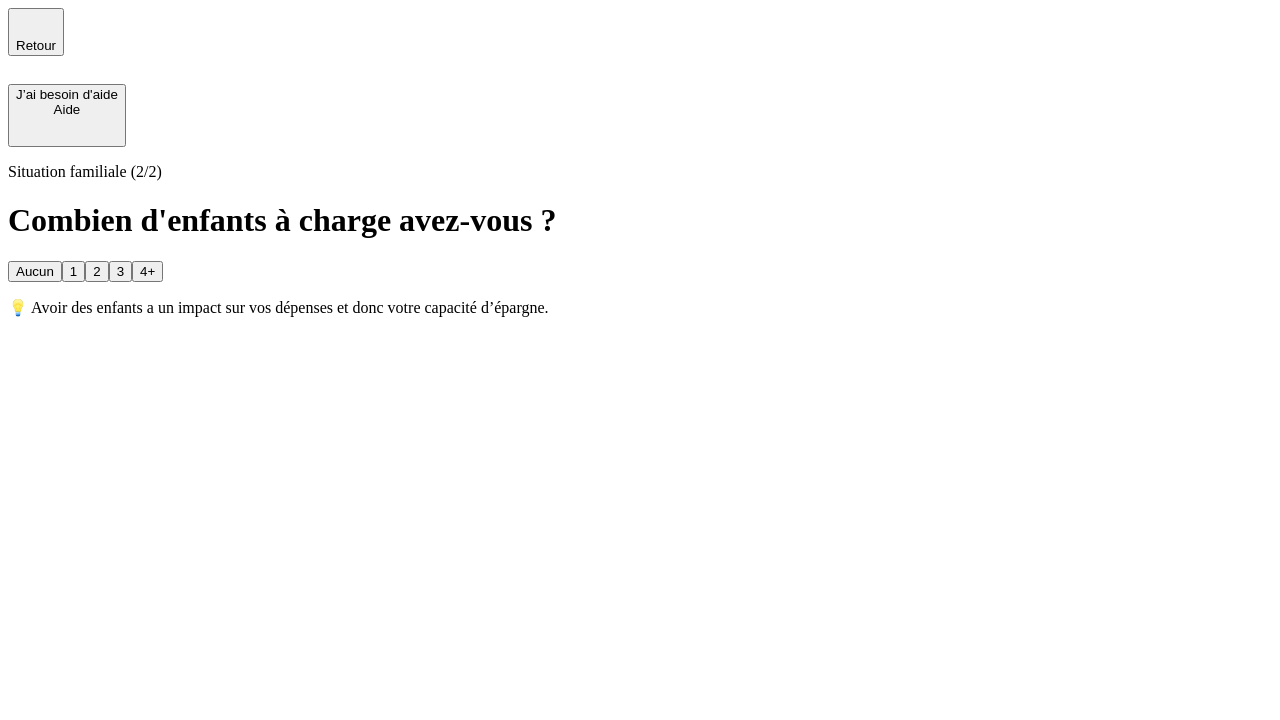 click on "Aucun" at bounding box center [35, 271] 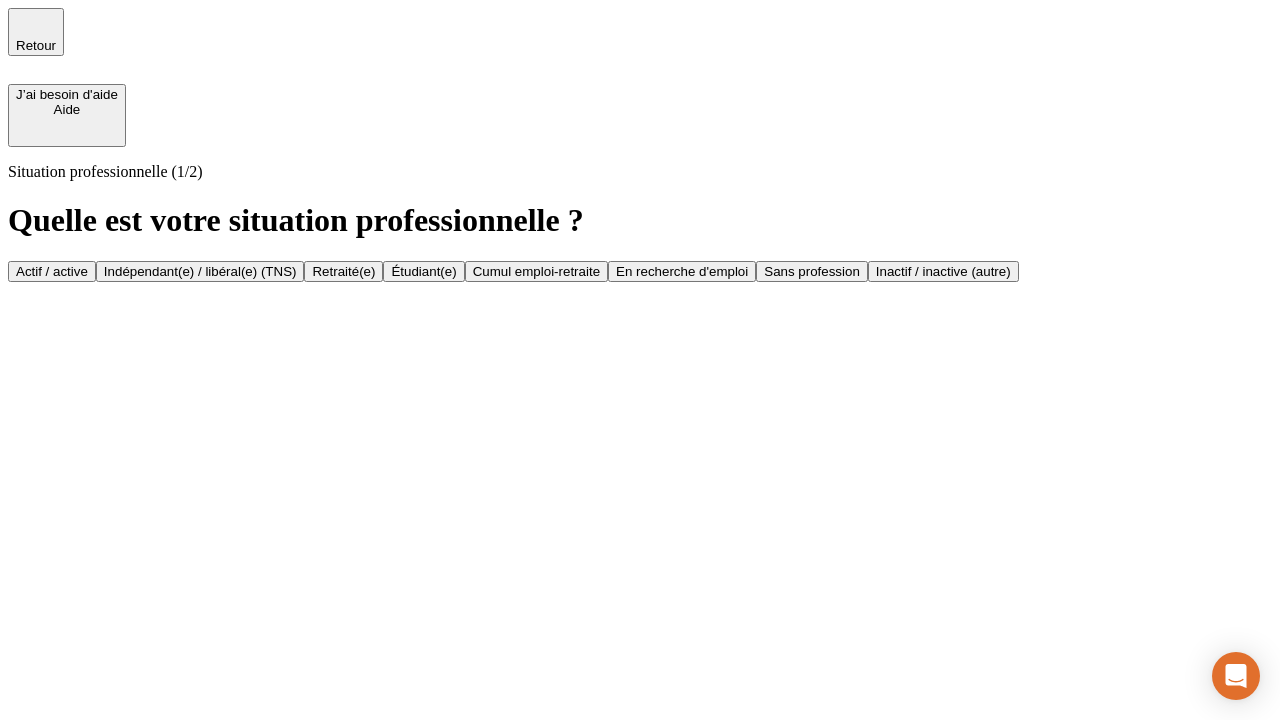 click on "Retraité(e)" at bounding box center (343, 271) 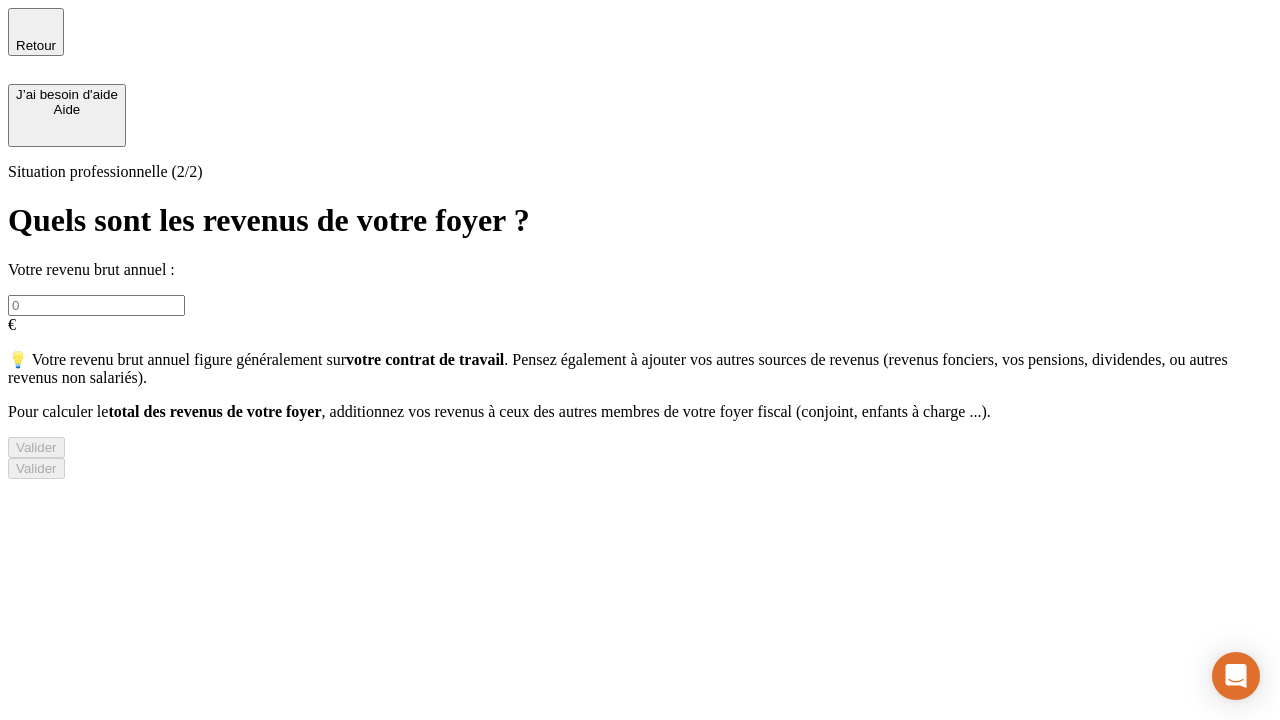 click at bounding box center (96, 305) 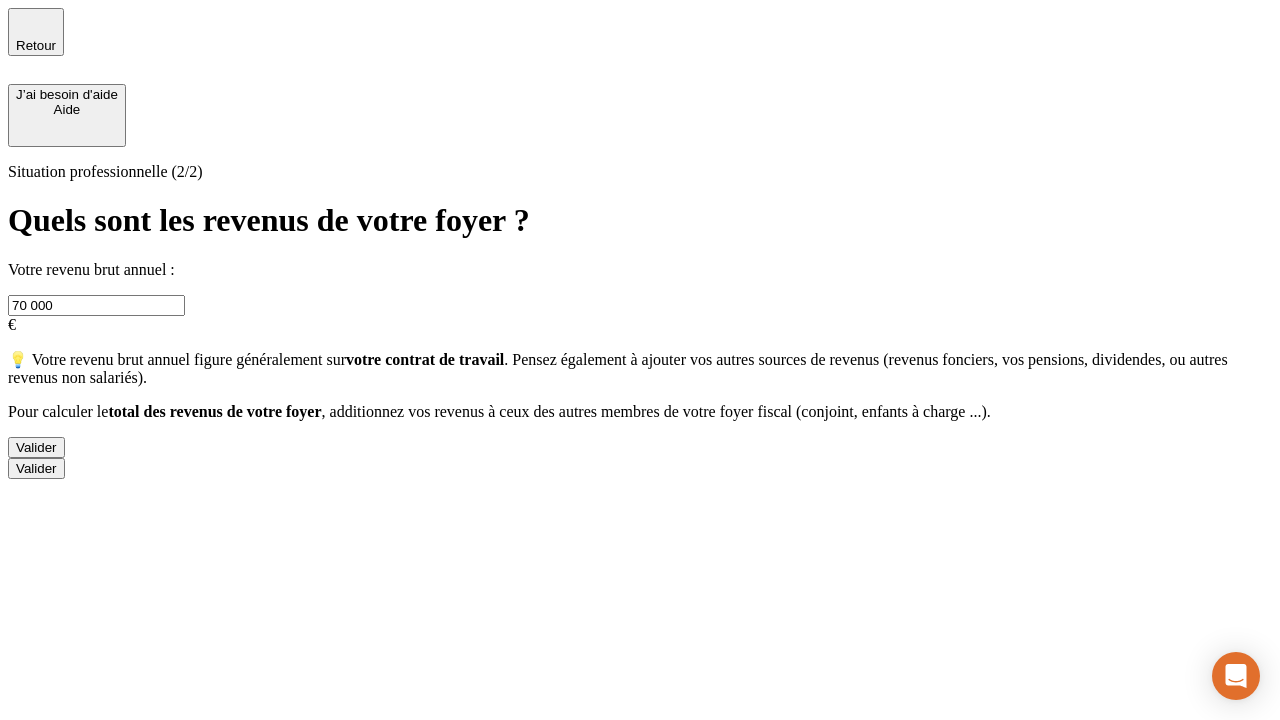 type on "70 000" 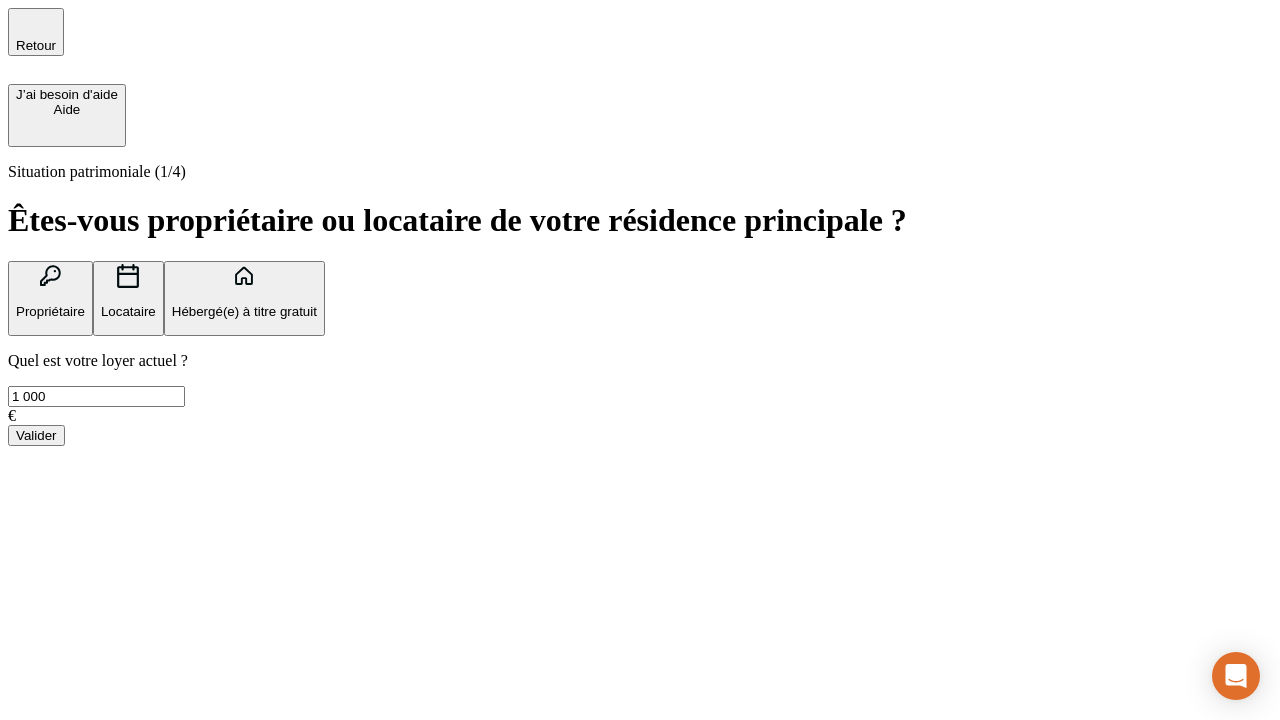 type on "1 000" 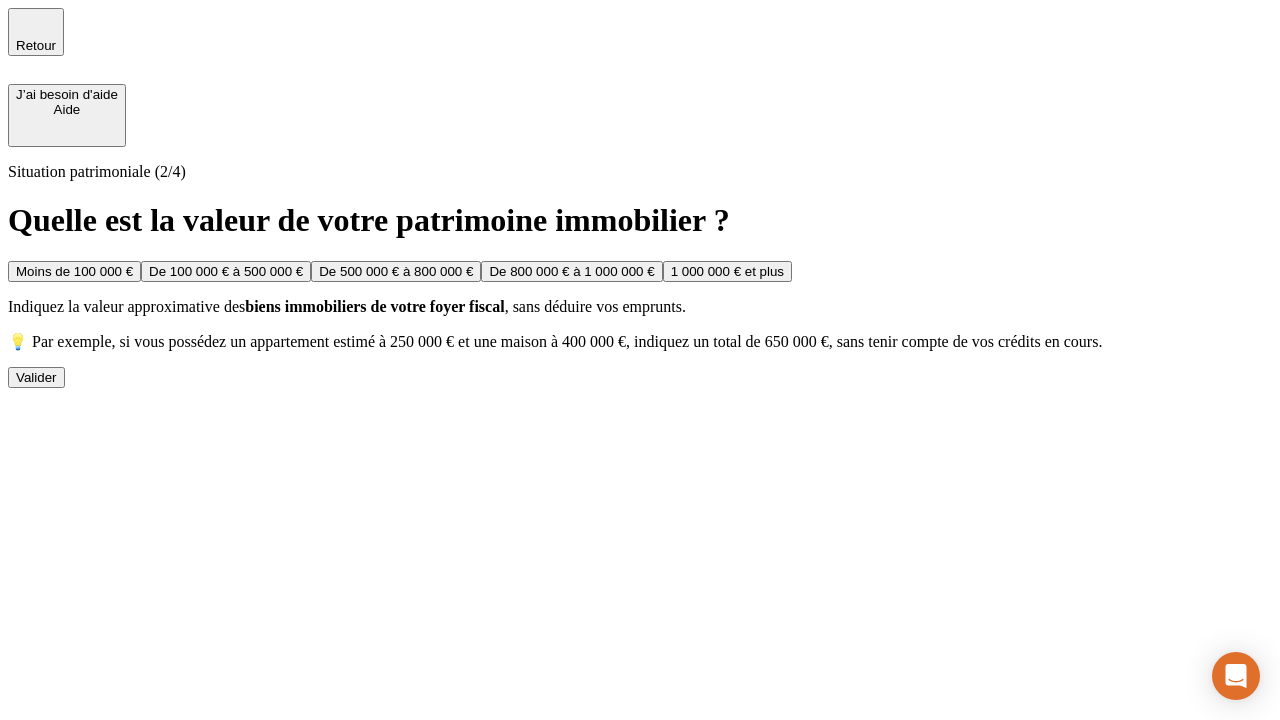 click on "De 500 000 € à 800 000 €" at bounding box center [396, 271] 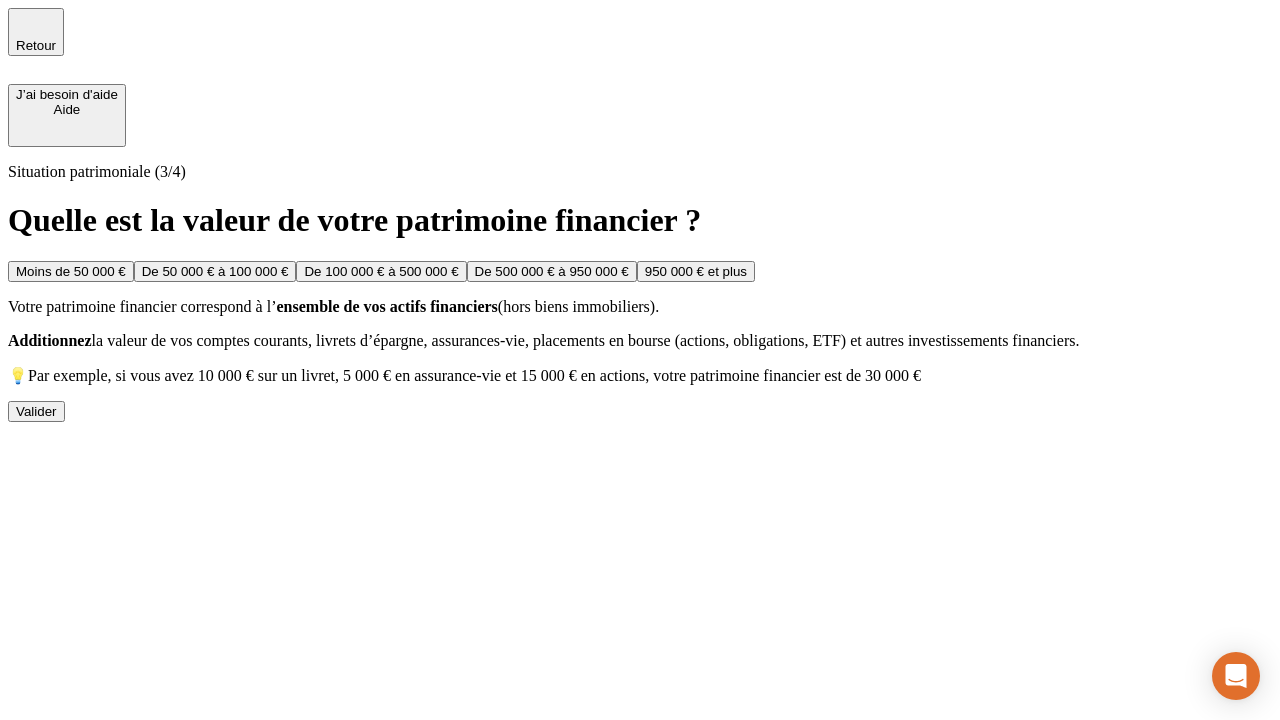 click on "Moins de 50 000 €" at bounding box center (71, 271) 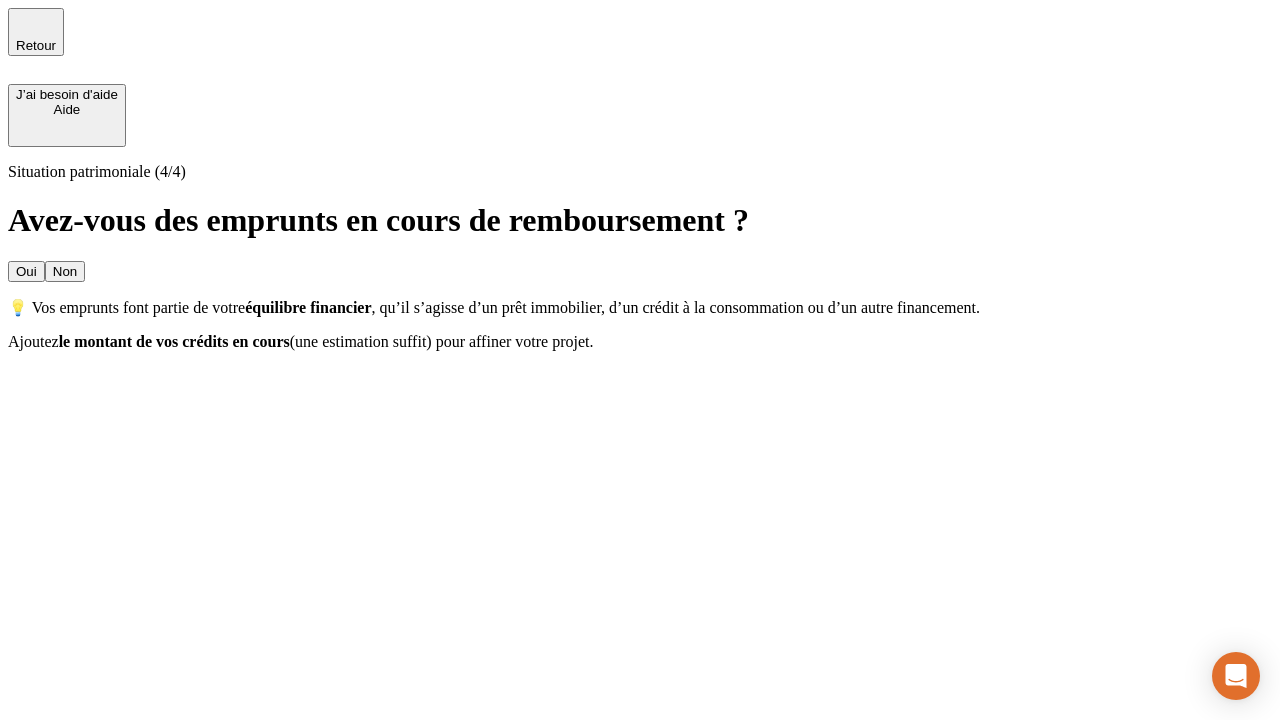 click on "Oui" at bounding box center (26, 271) 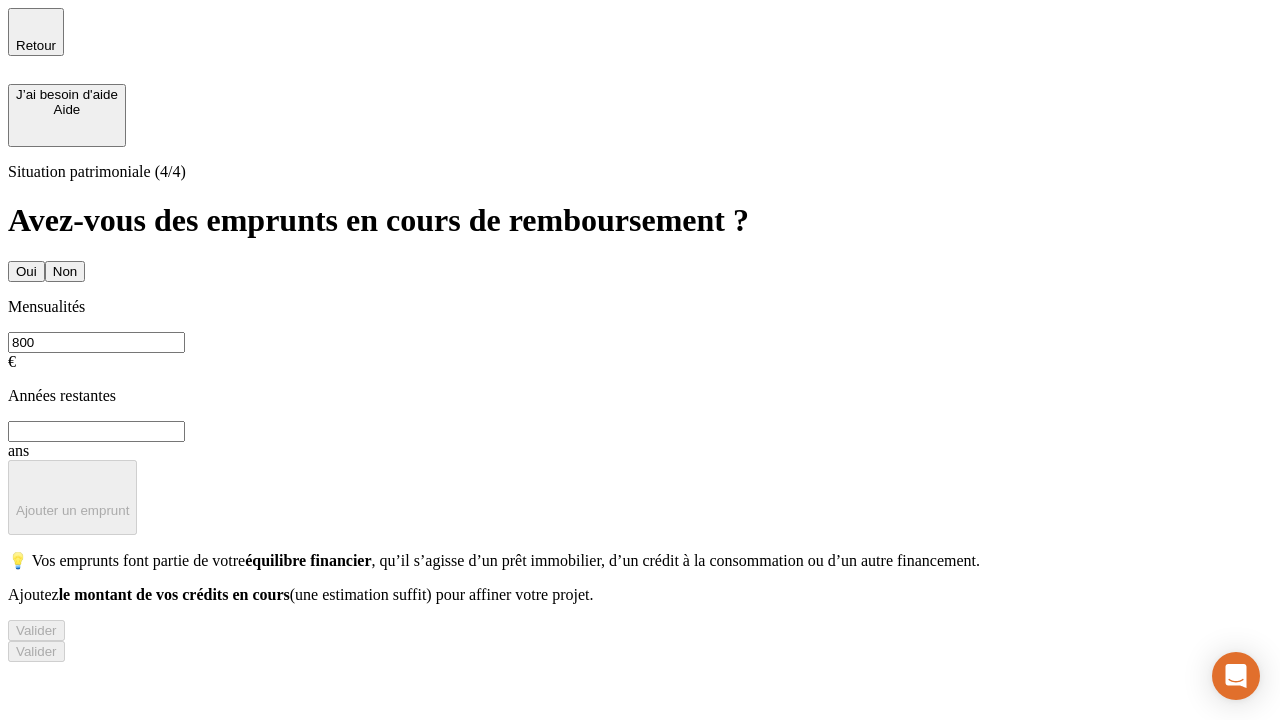 type on "800" 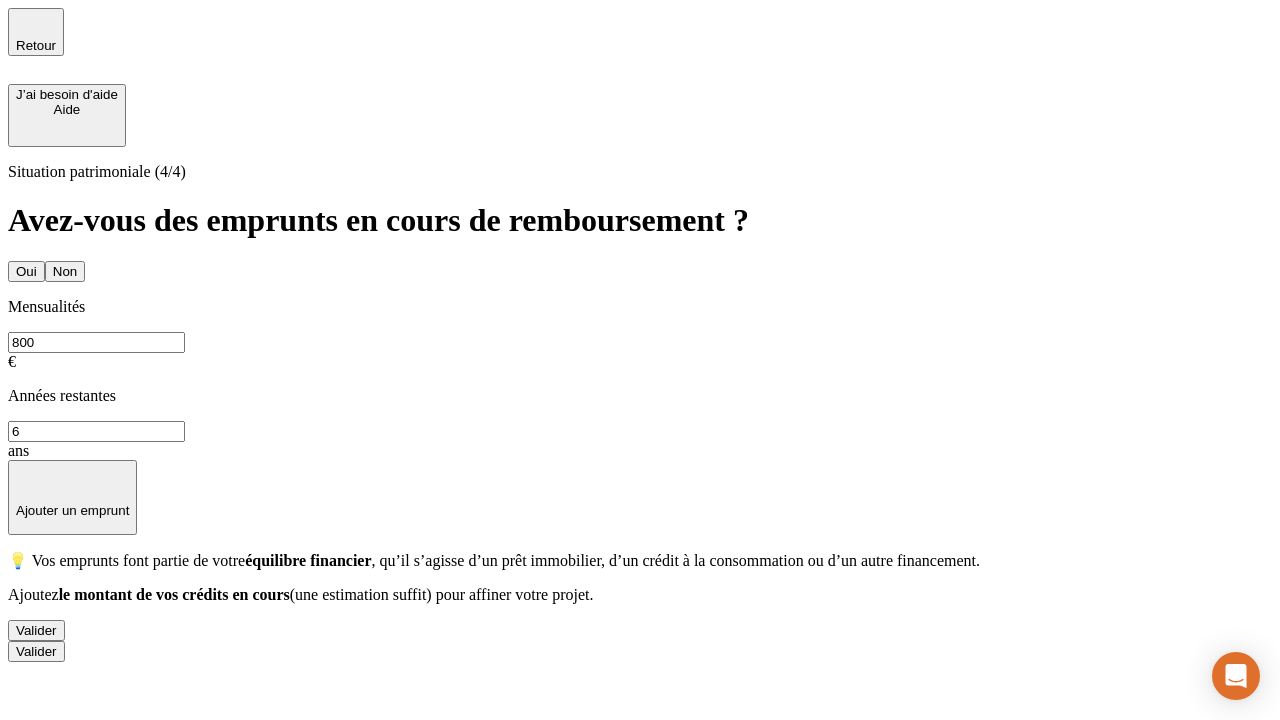 type on "6" 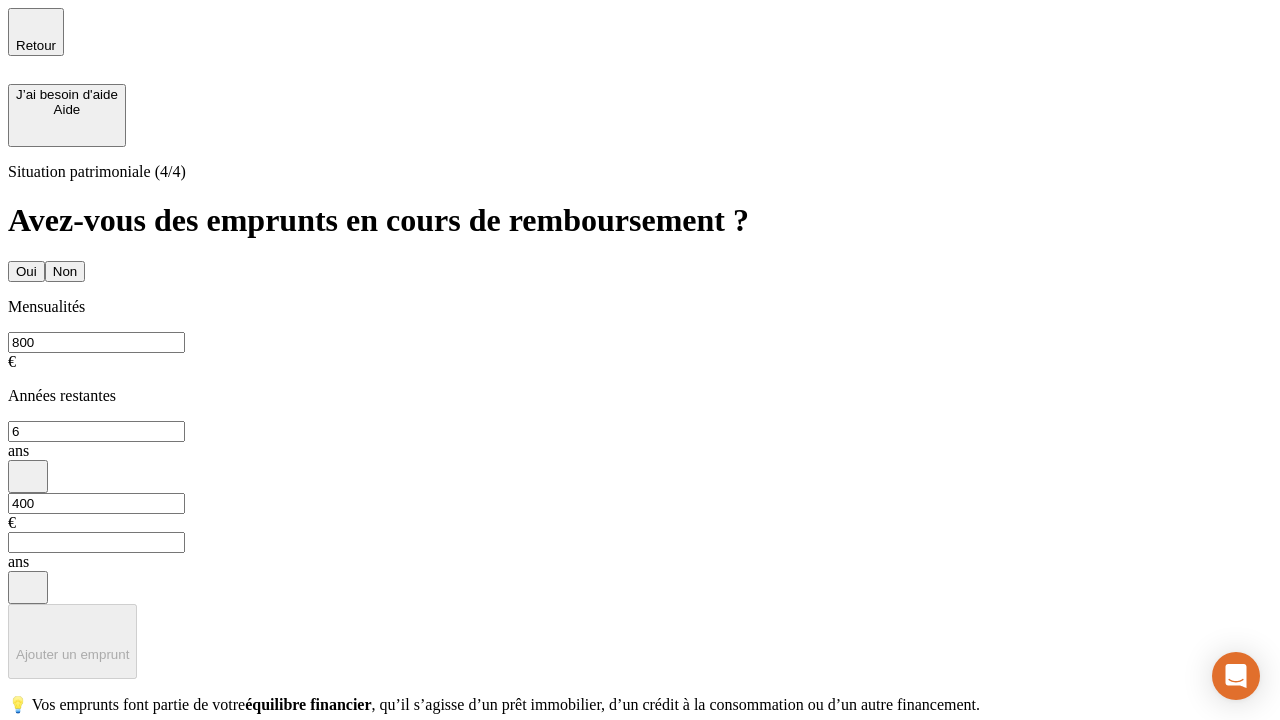 type on "400" 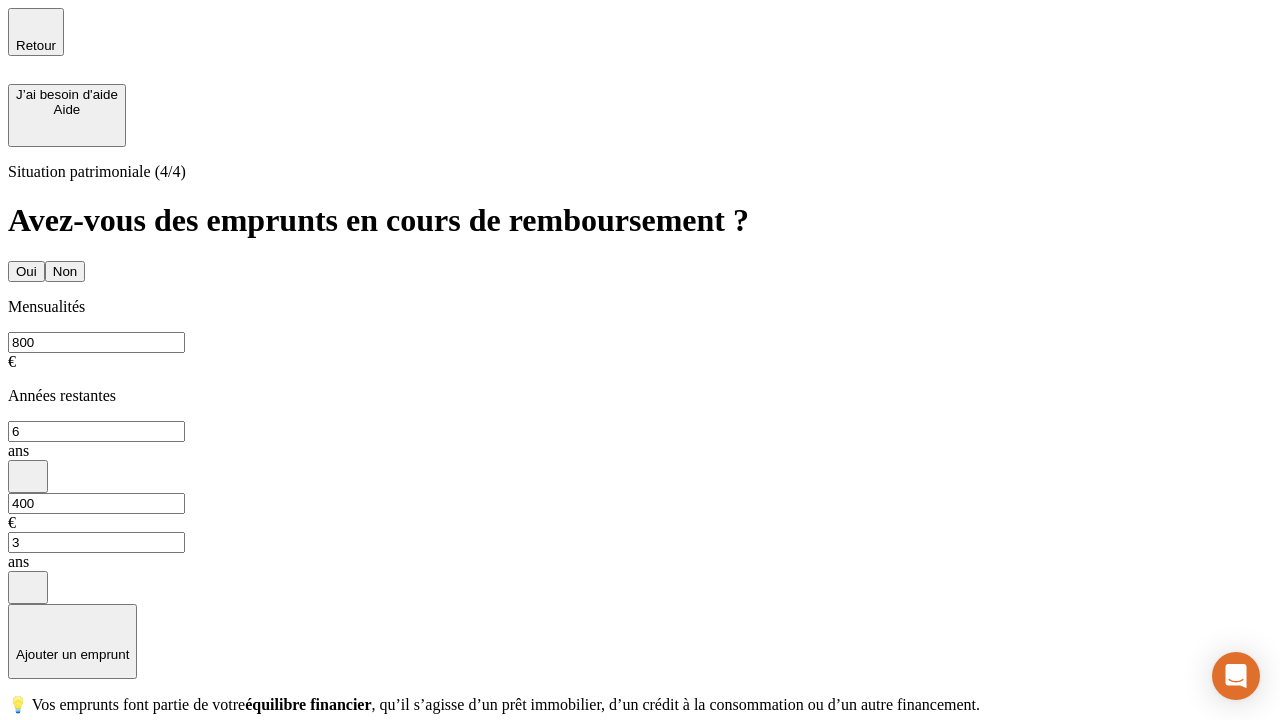 click on "Valider" at bounding box center [36, 774] 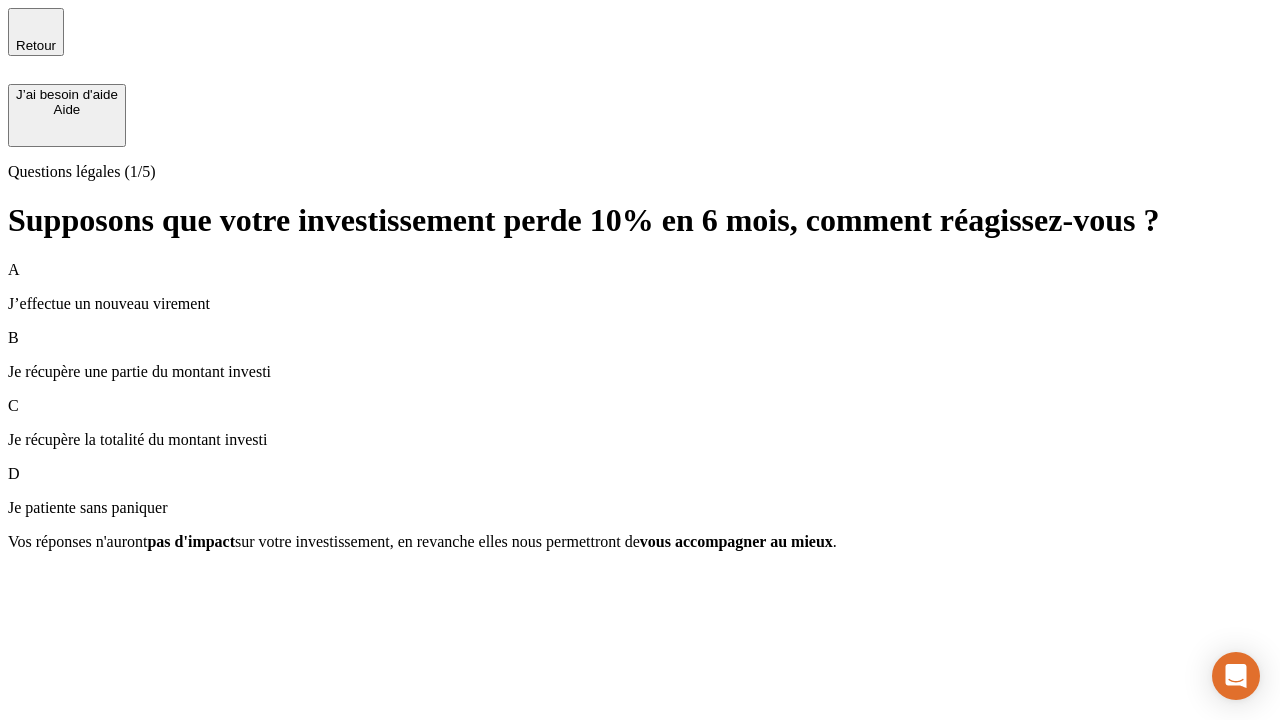 click on "Je récupère une partie du montant investi" at bounding box center [640, 372] 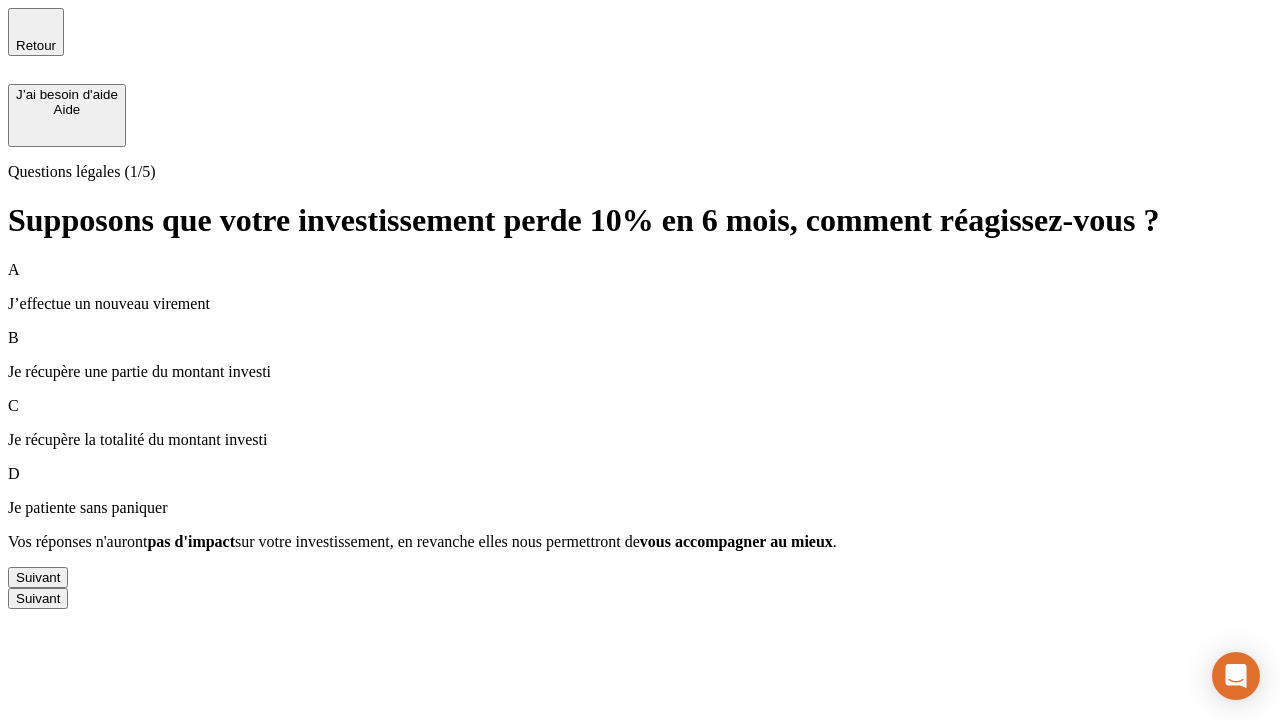 click on "Suivant" at bounding box center (38, 577) 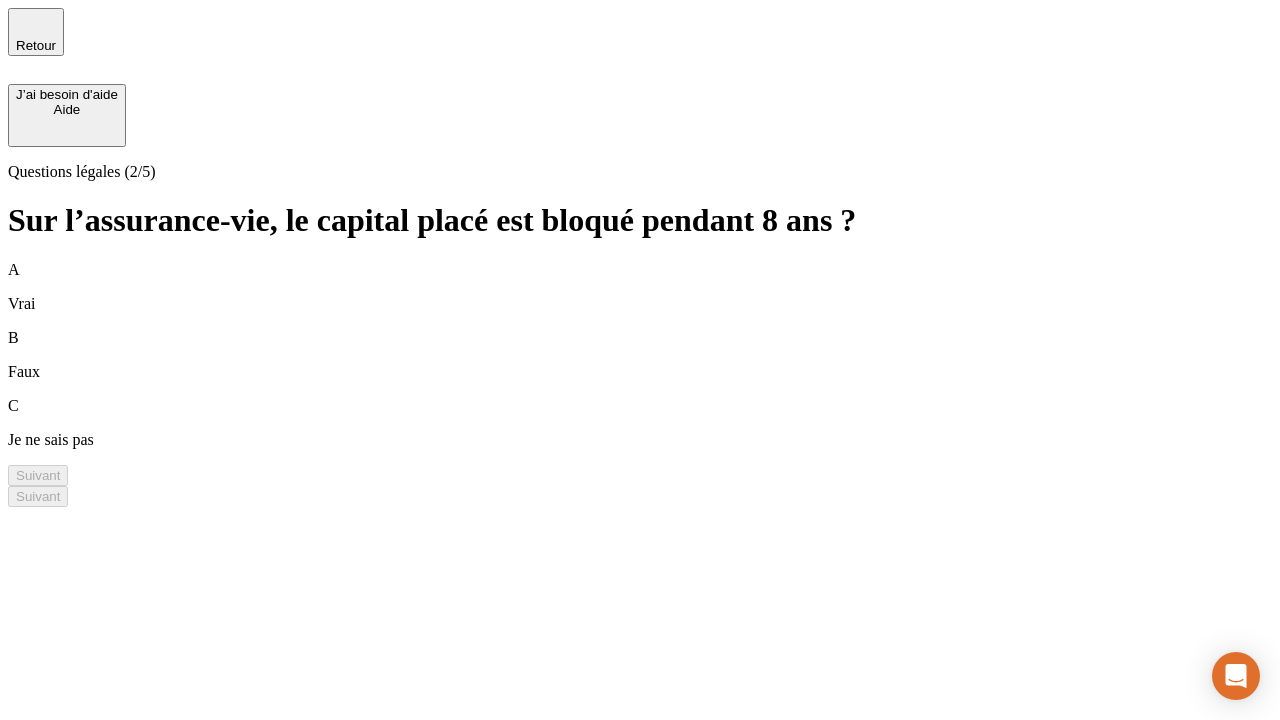 click on "B Faux" at bounding box center (640, 355) 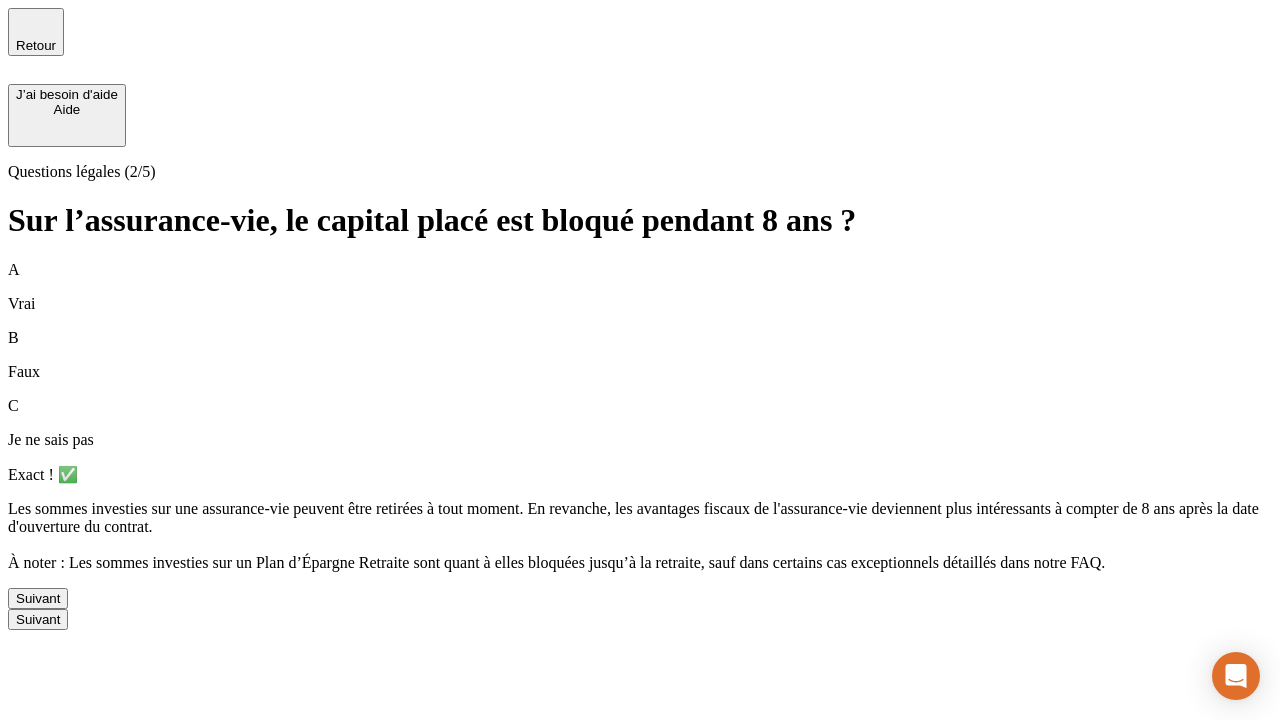 click on "Suivant" at bounding box center [38, 598] 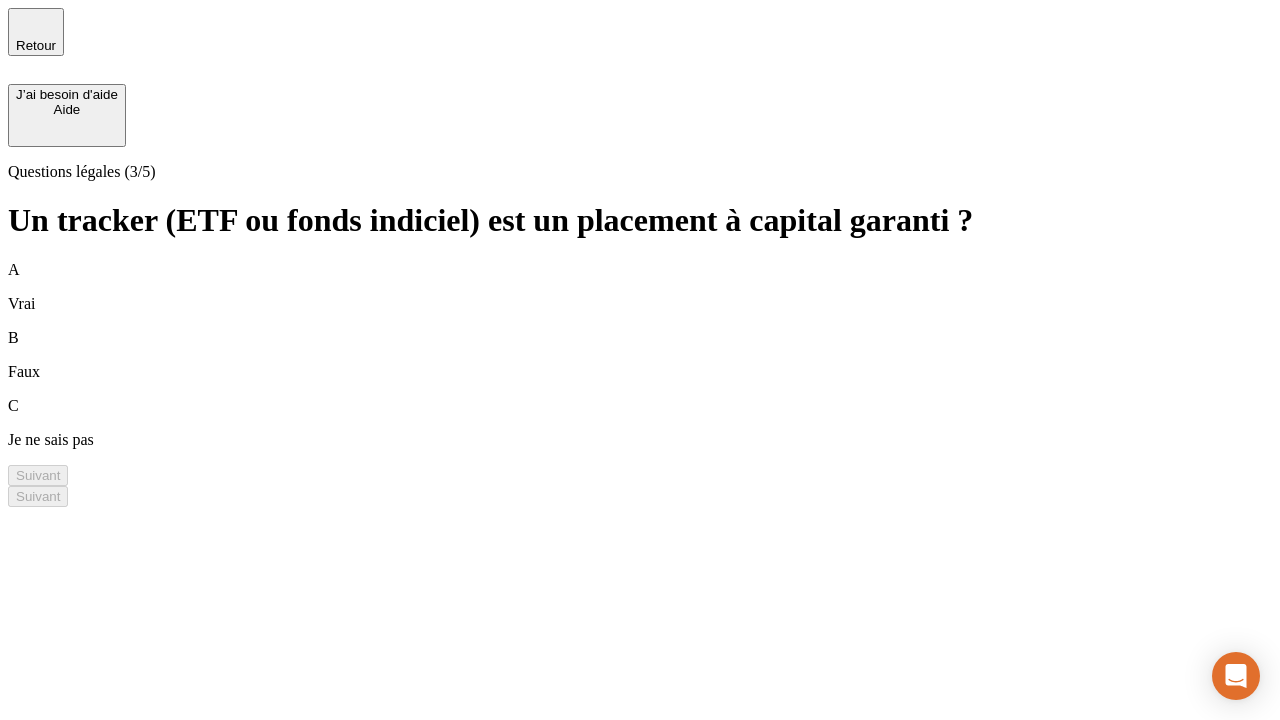 click on "B Faux" at bounding box center (640, 355) 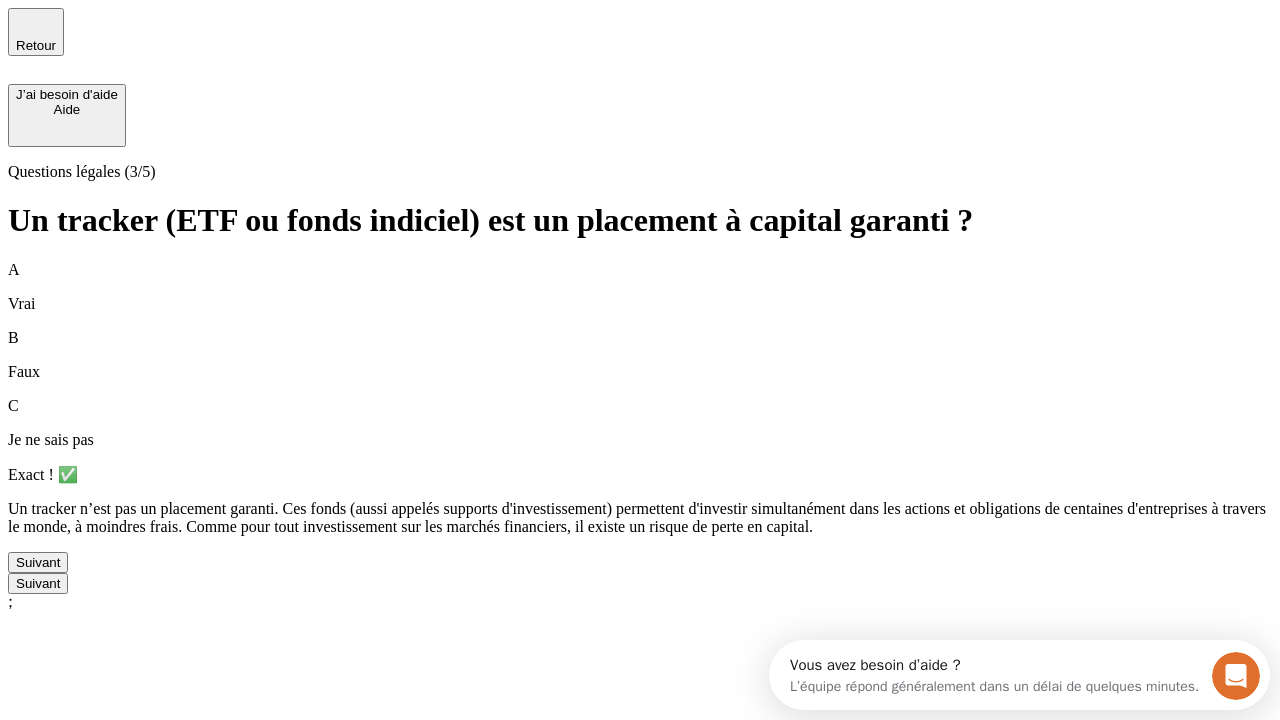 scroll, scrollTop: 0, scrollLeft: 0, axis: both 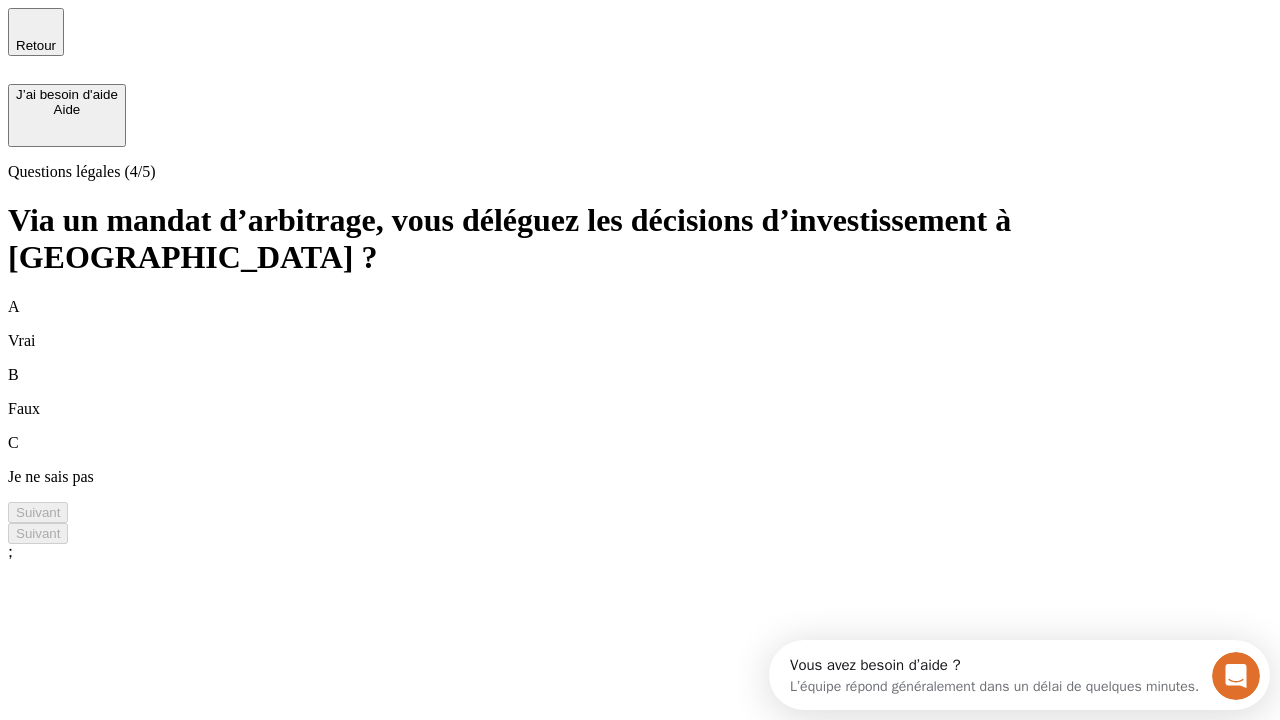 click on "A Vrai" at bounding box center (640, 324) 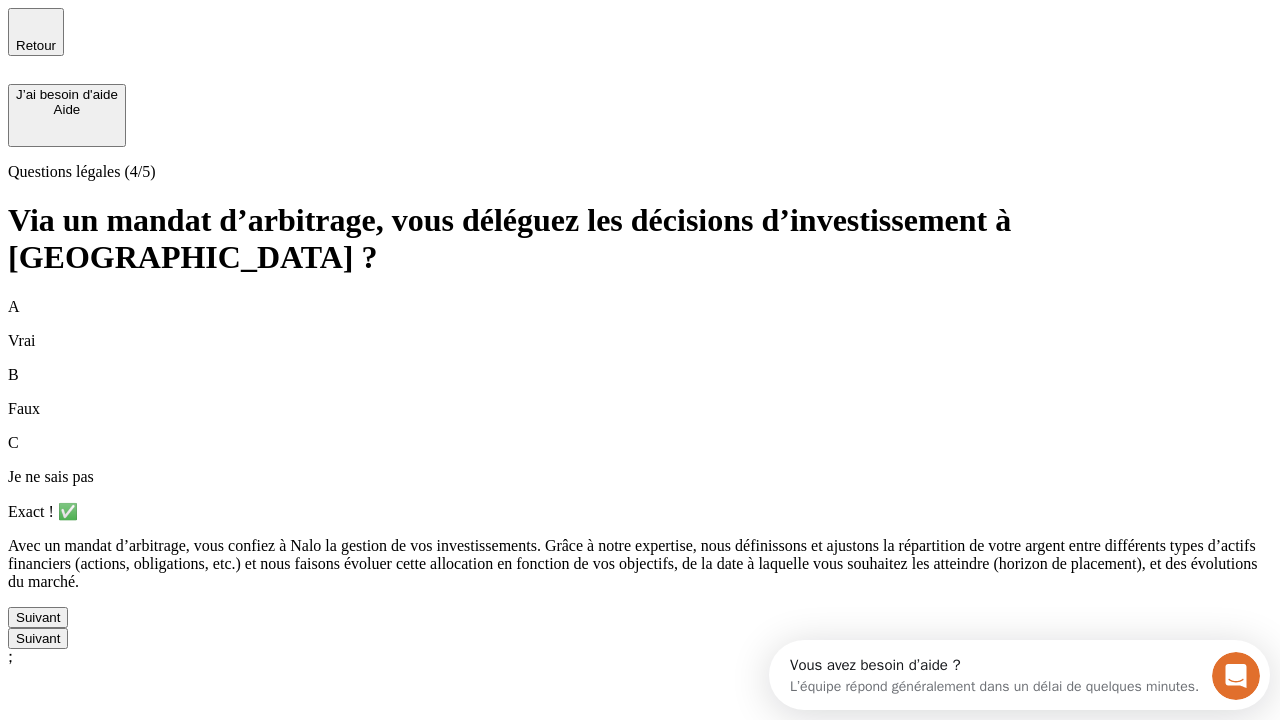 click on "Suivant" at bounding box center [38, 617] 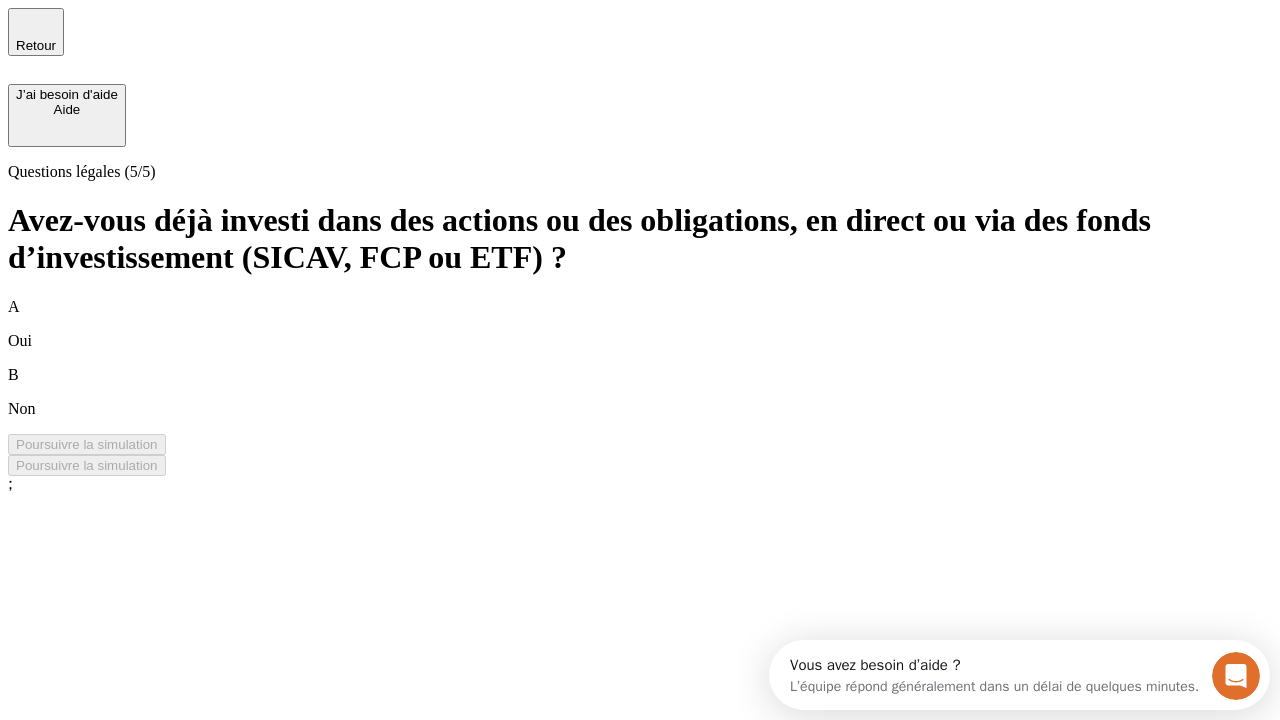 click on "B Non" at bounding box center (640, 392) 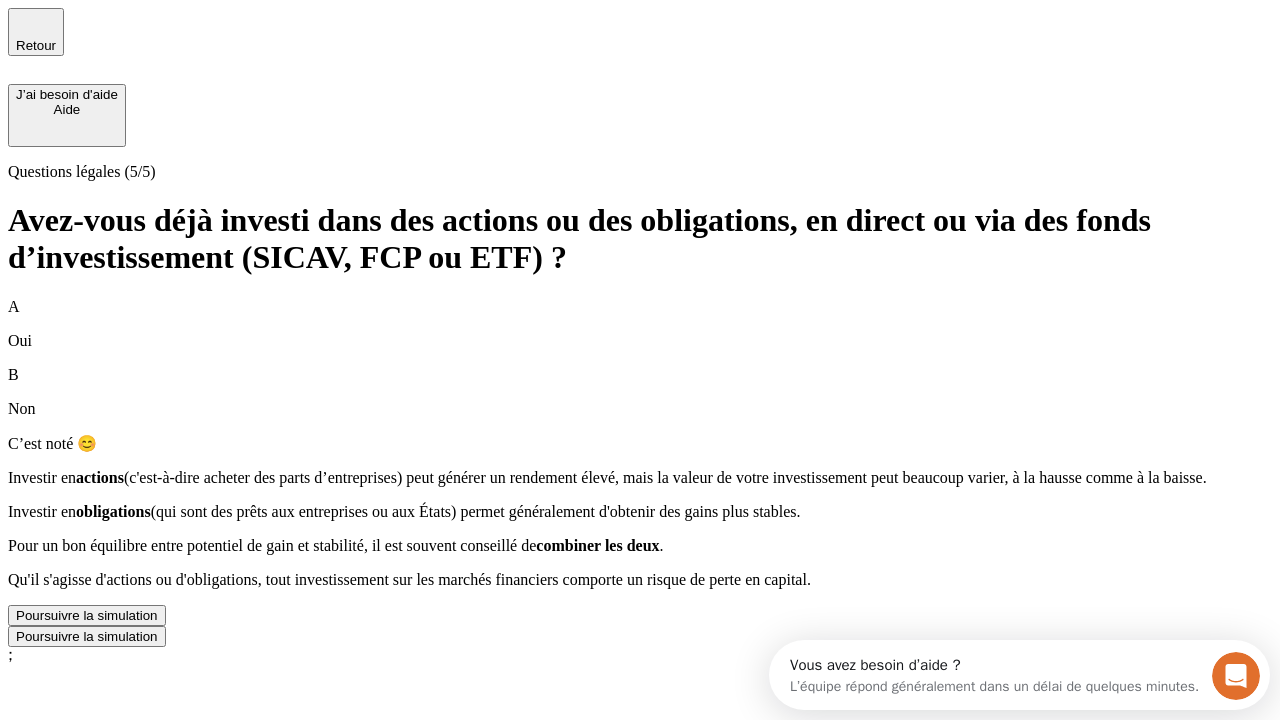 click on "Poursuivre la simulation" at bounding box center [87, 615] 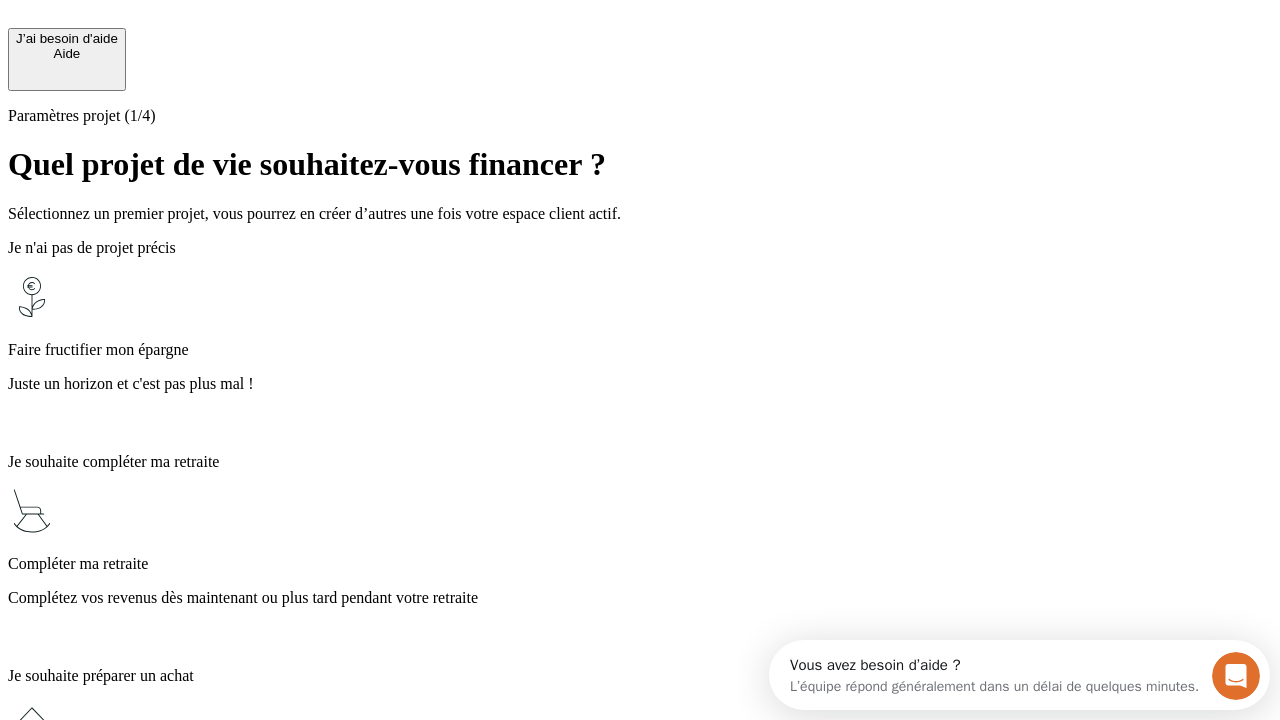 click on "Complétez vos revenus dès maintenant ou plus tard pendant votre retraite" at bounding box center (640, 598) 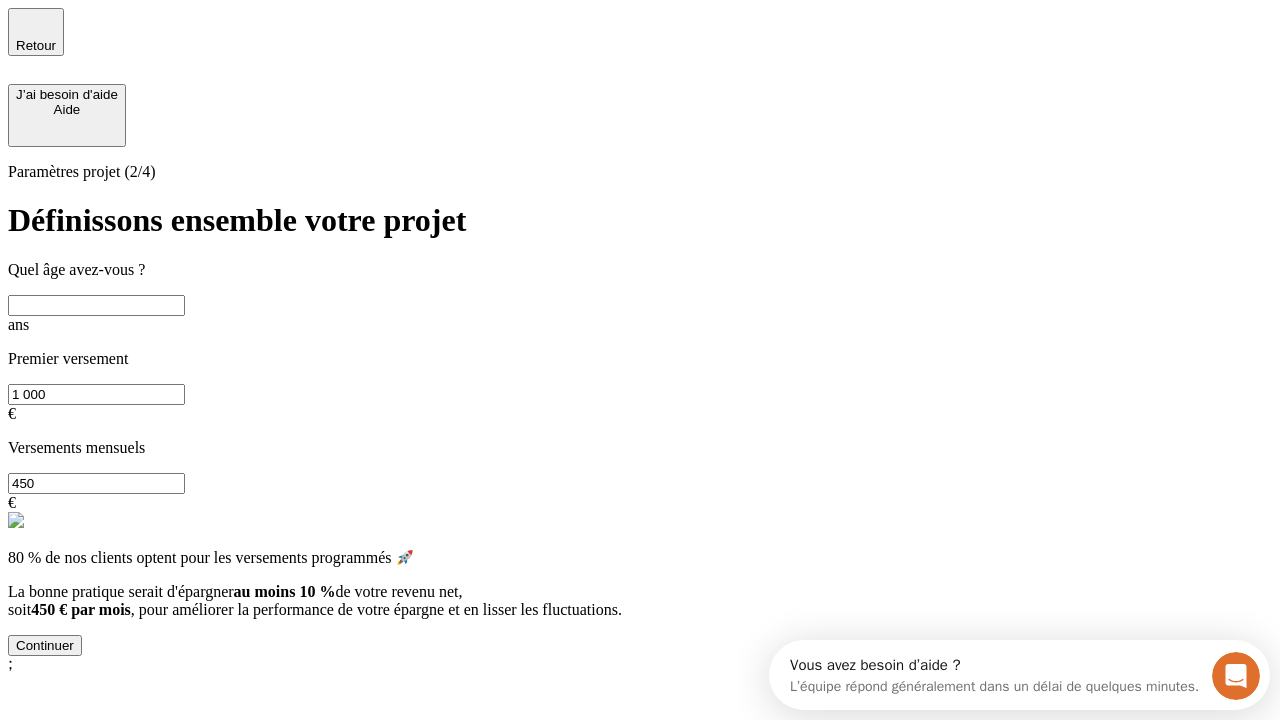 click at bounding box center [96, 305] 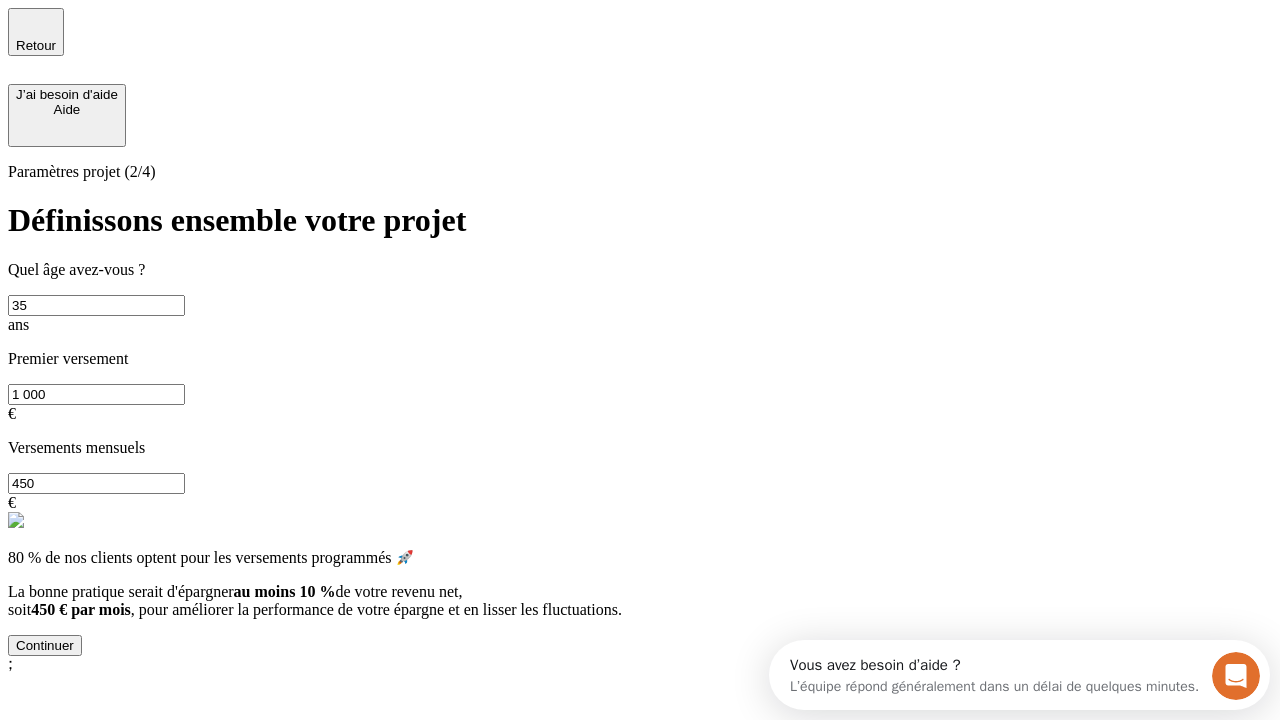 type on "35" 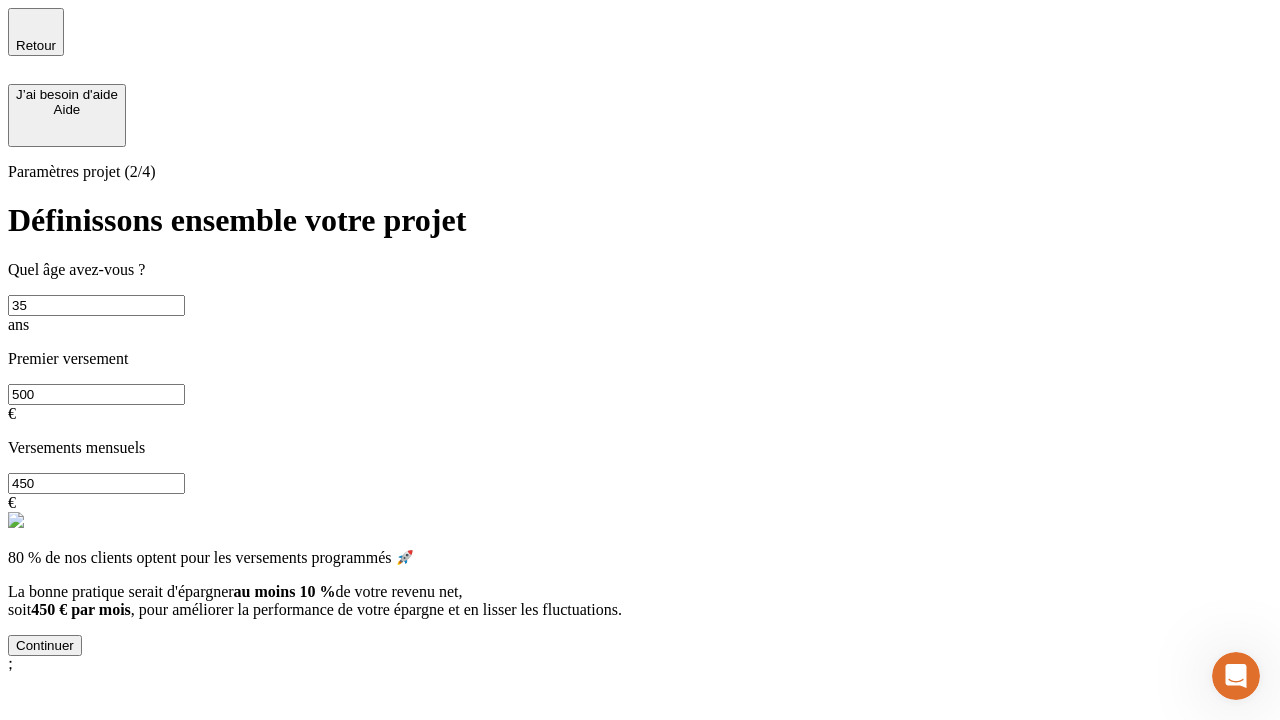 type on "500" 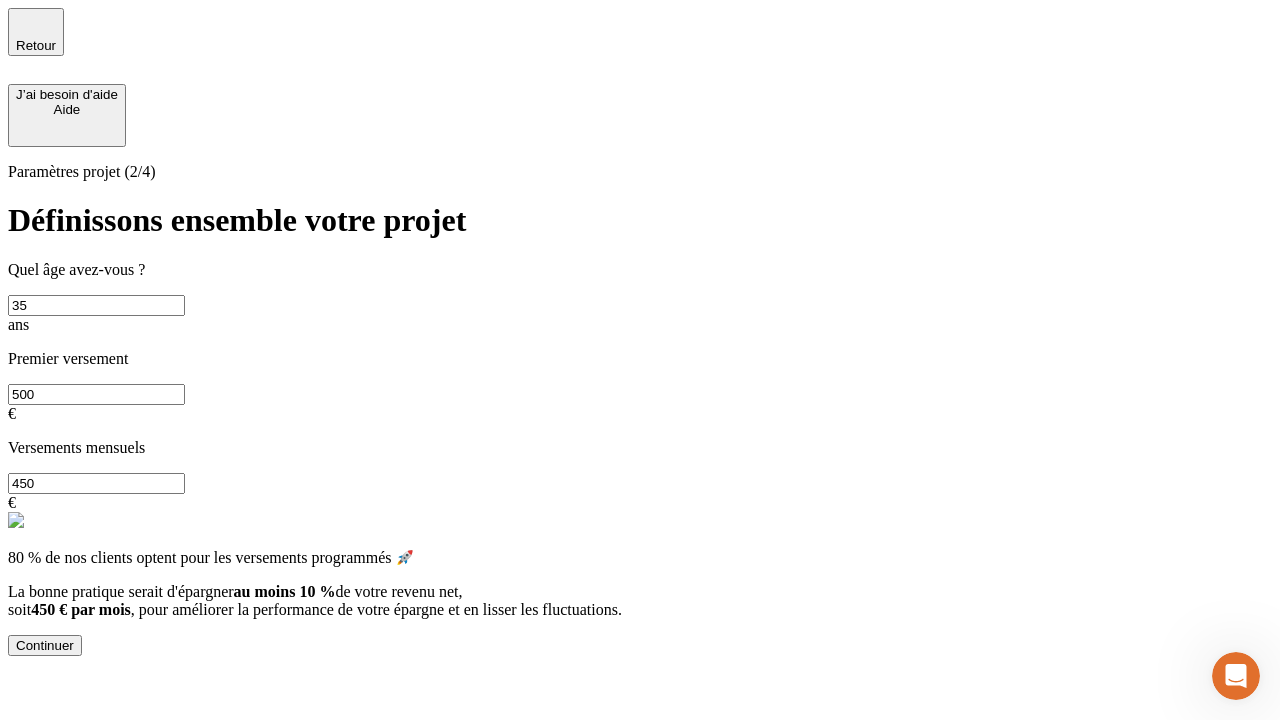 scroll, scrollTop: 0, scrollLeft: 0, axis: both 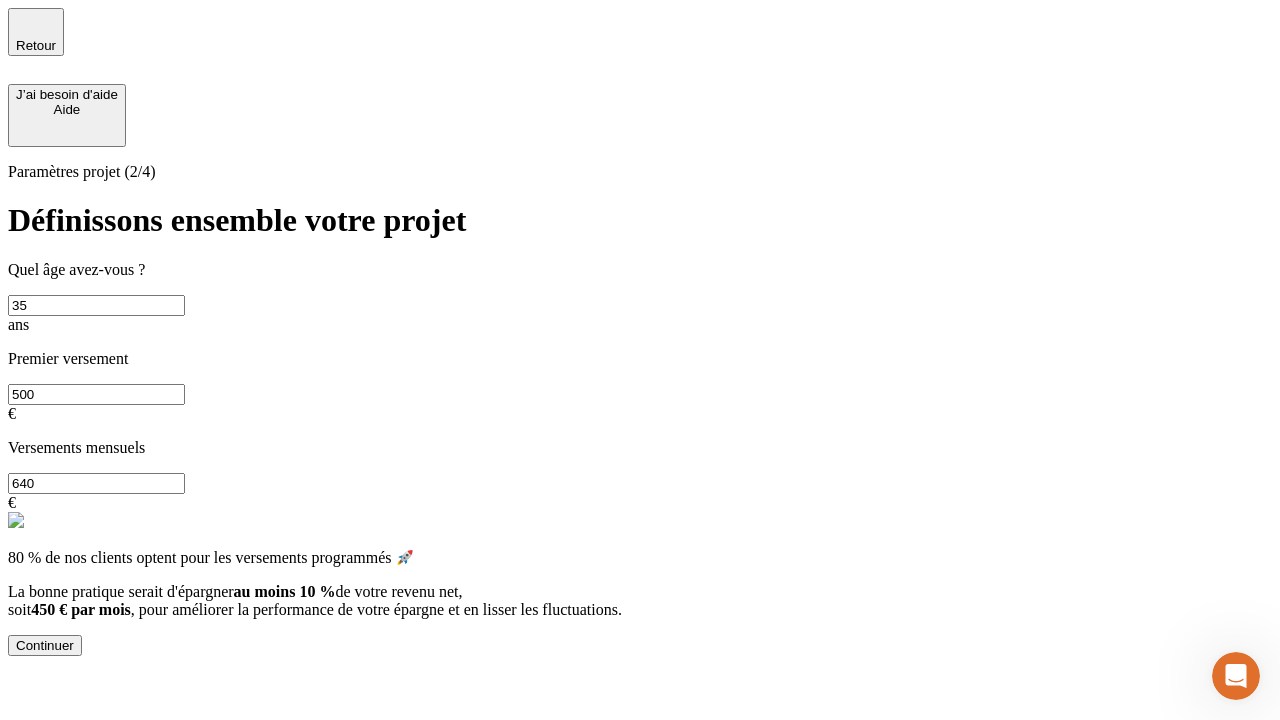type on "640" 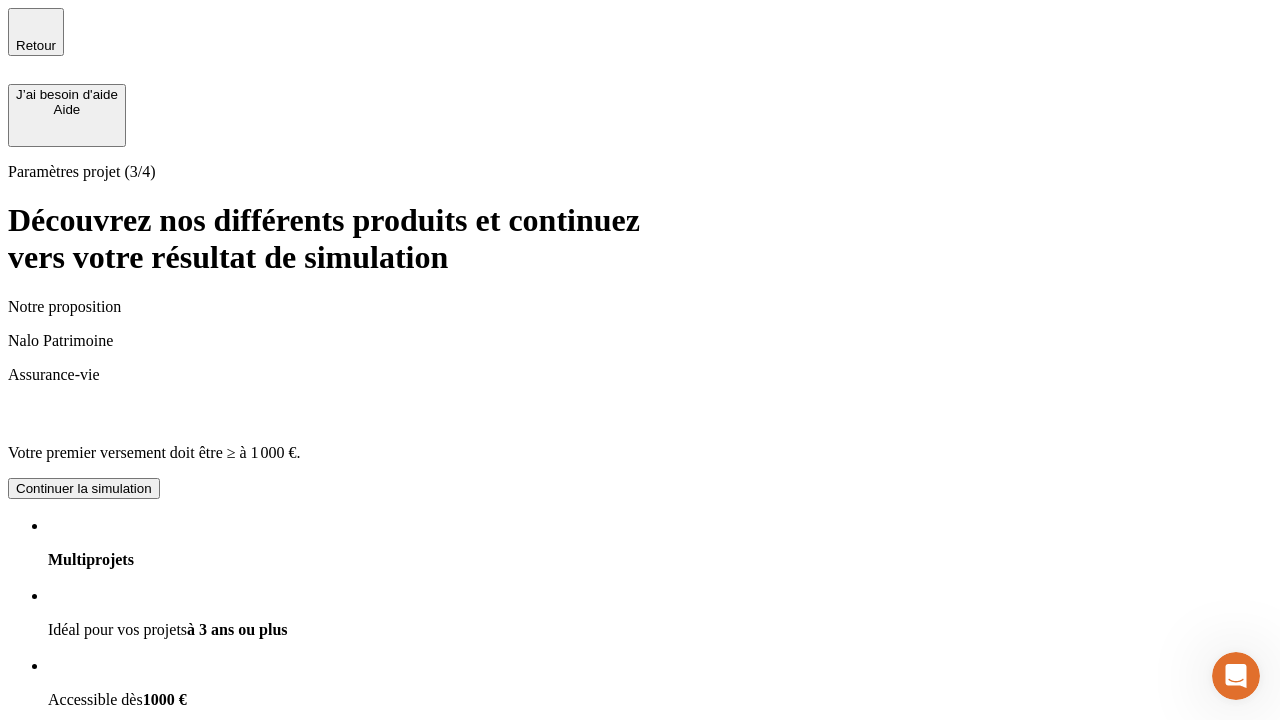 click on "Continuer la simulation" at bounding box center [84, 928] 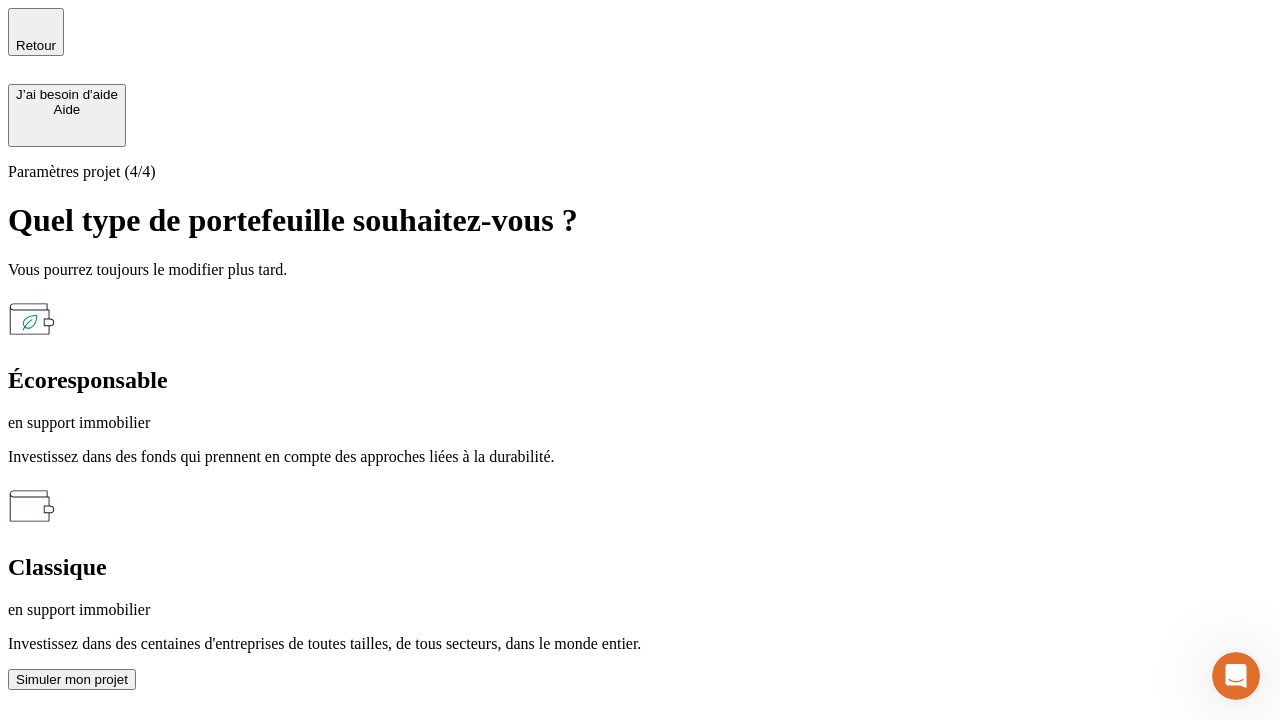 click on "en support immobilier" at bounding box center [640, 610] 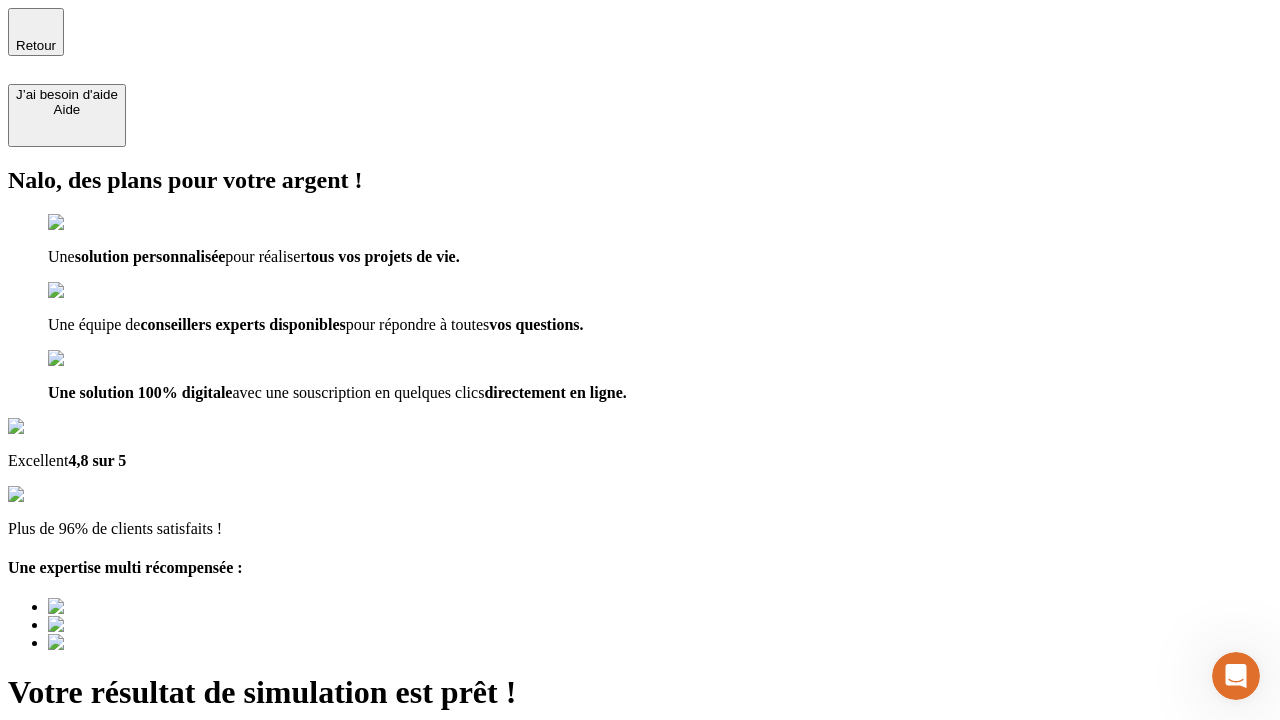 click on "Découvrir ma simulation" at bounding box center (87, 797) 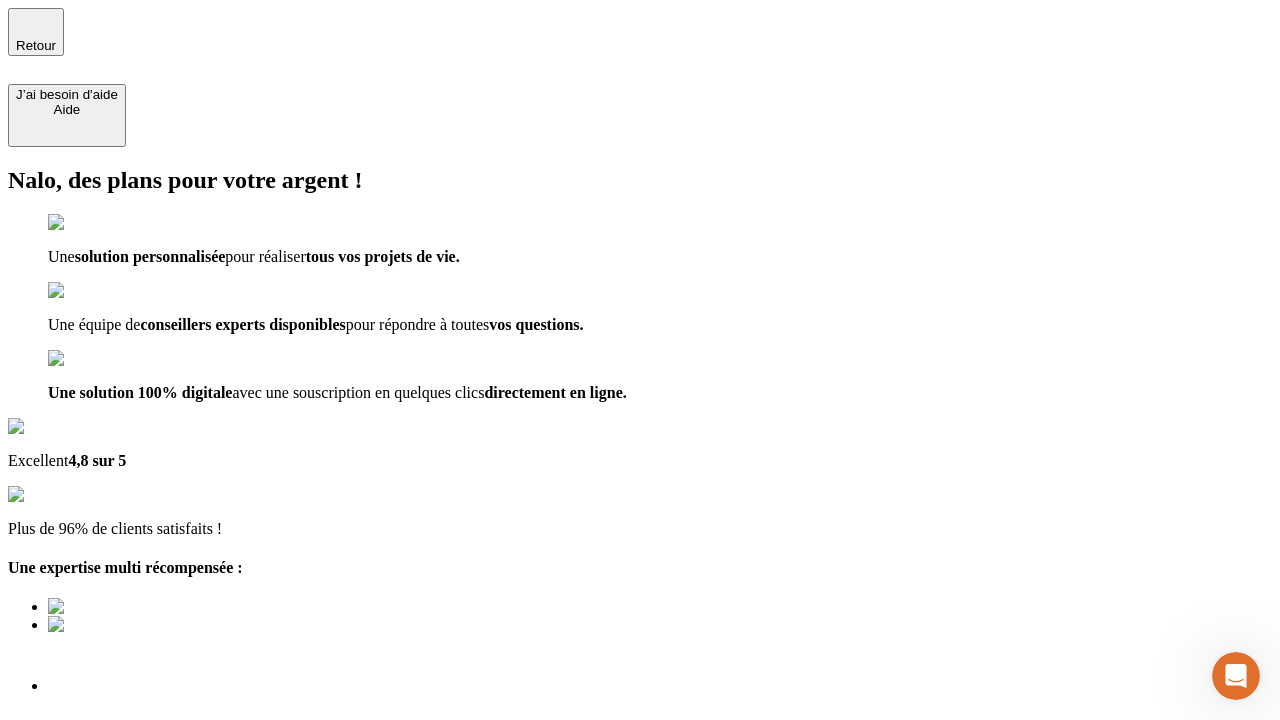 type on "[EMAIL_ADDRESS][DOMAIN_NAME]" 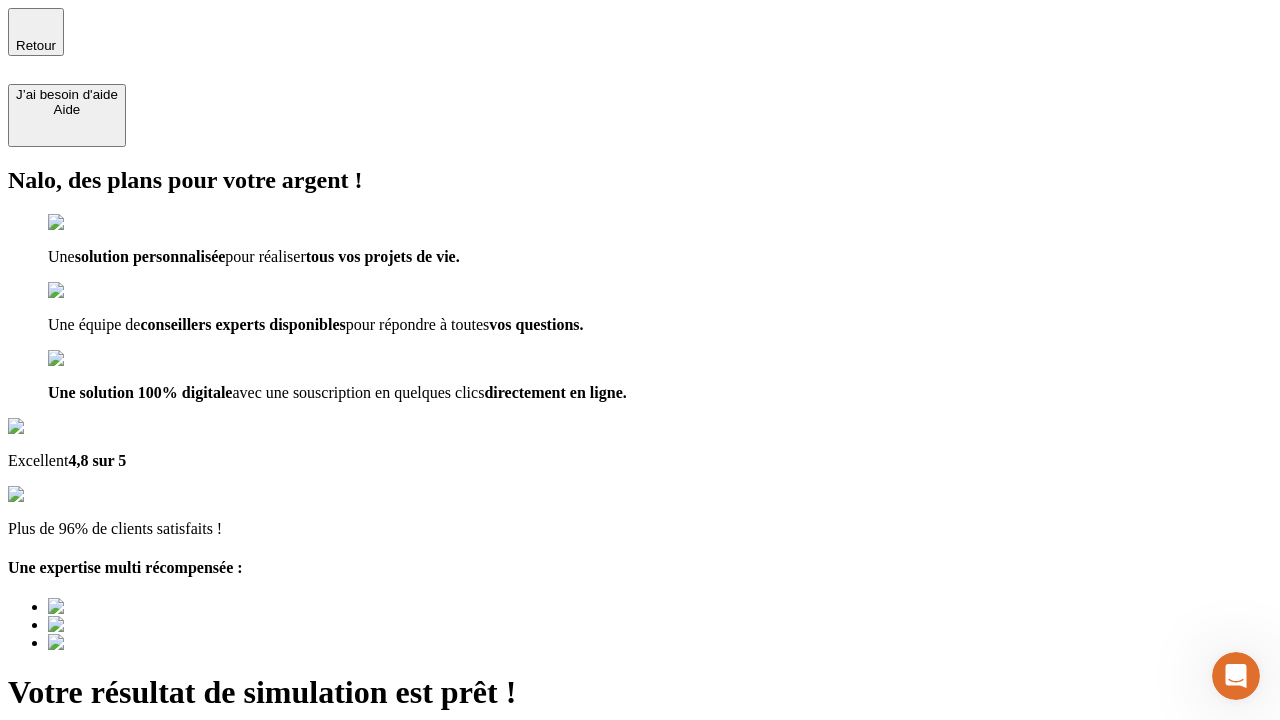 click on "Découvrir ma simulation" at bounding box center [87, 847] 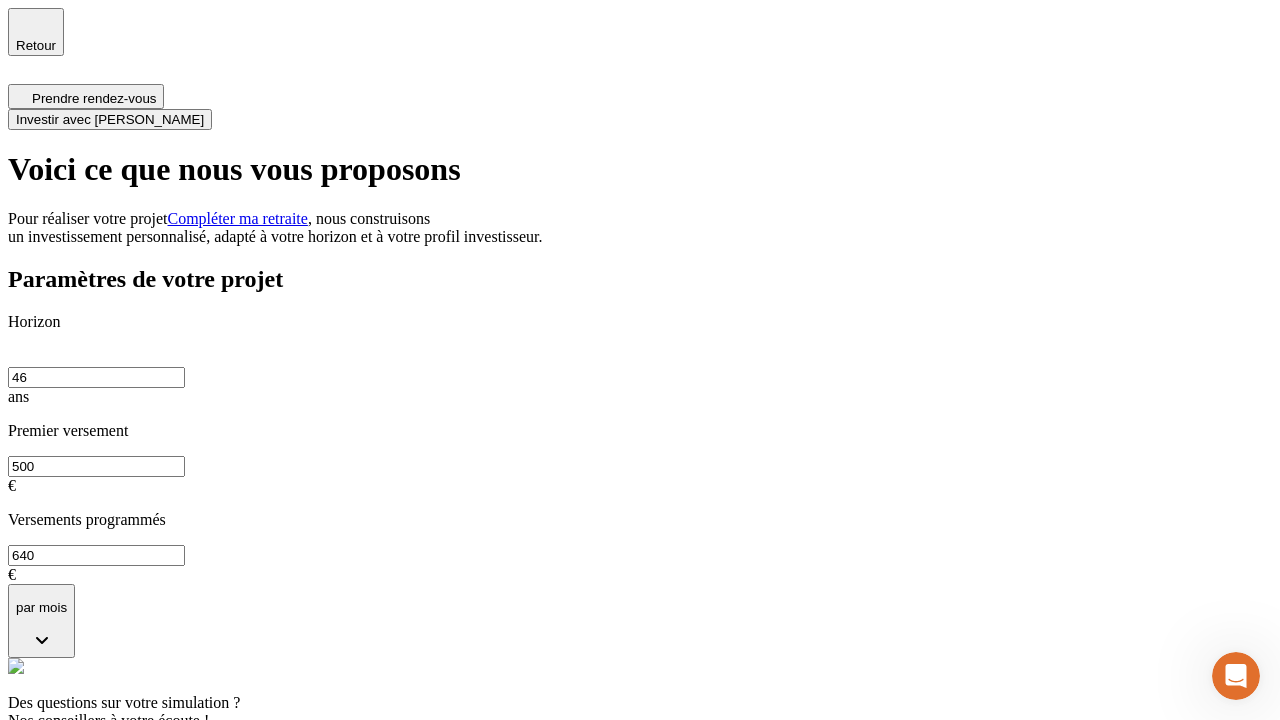 click on "Investir avec [PERSON_NAME]" at bounding box center (110, 119) 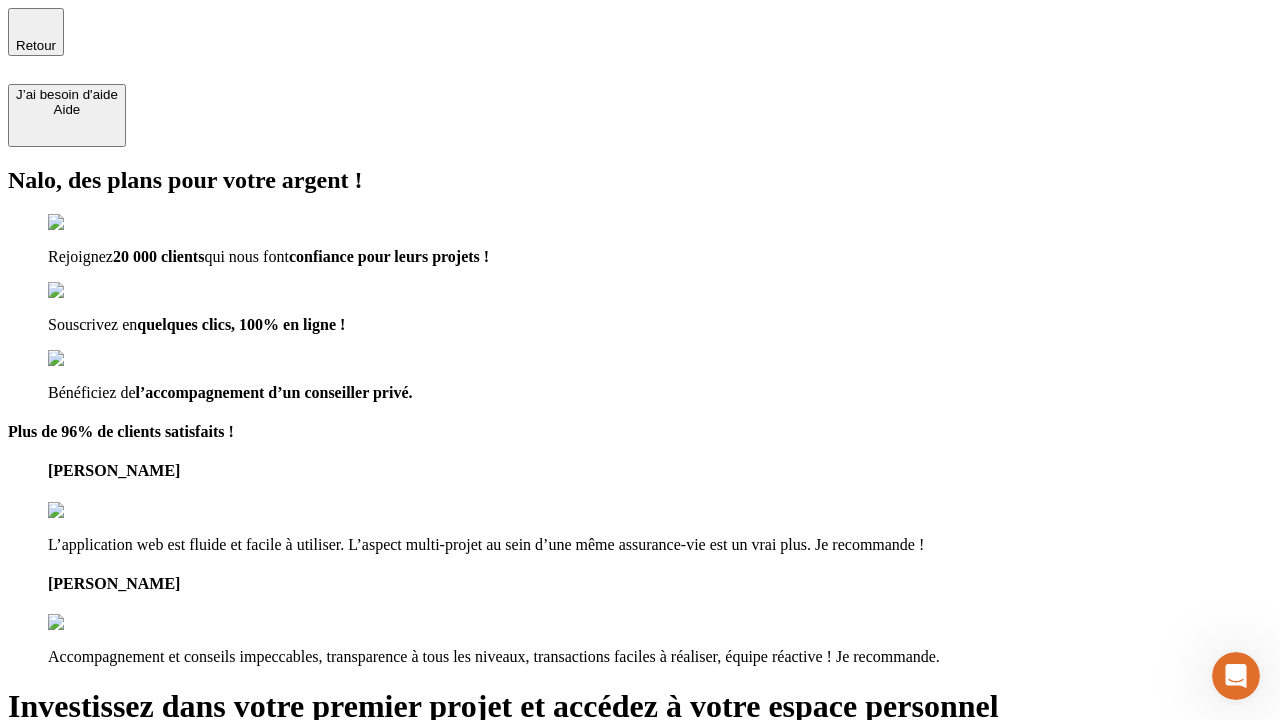 type on "[EMAIL_ADDRESS][DOMAIN_NAME]" 